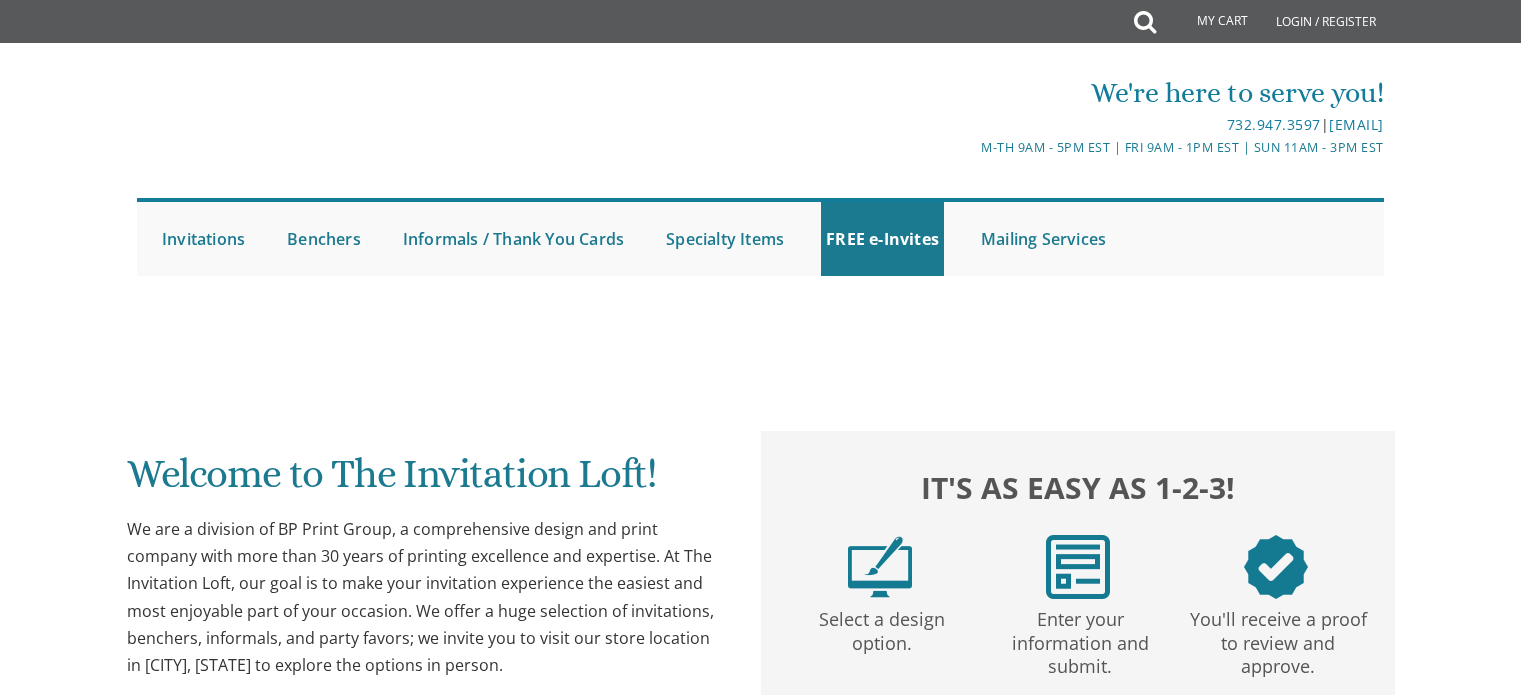 scroll, scrollTop: 0, scrollLeft: 0, axis: both 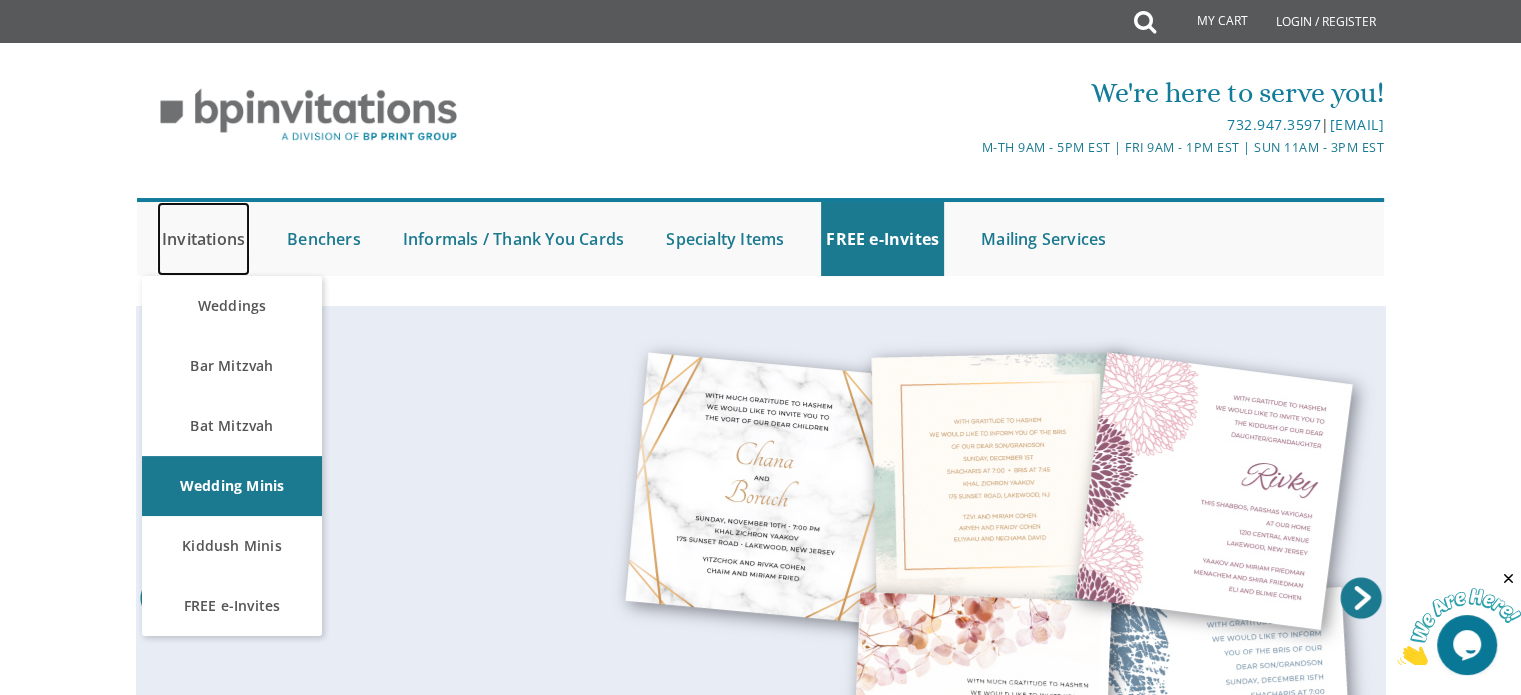 click on "Invitations" at bounding box center (203, 239) 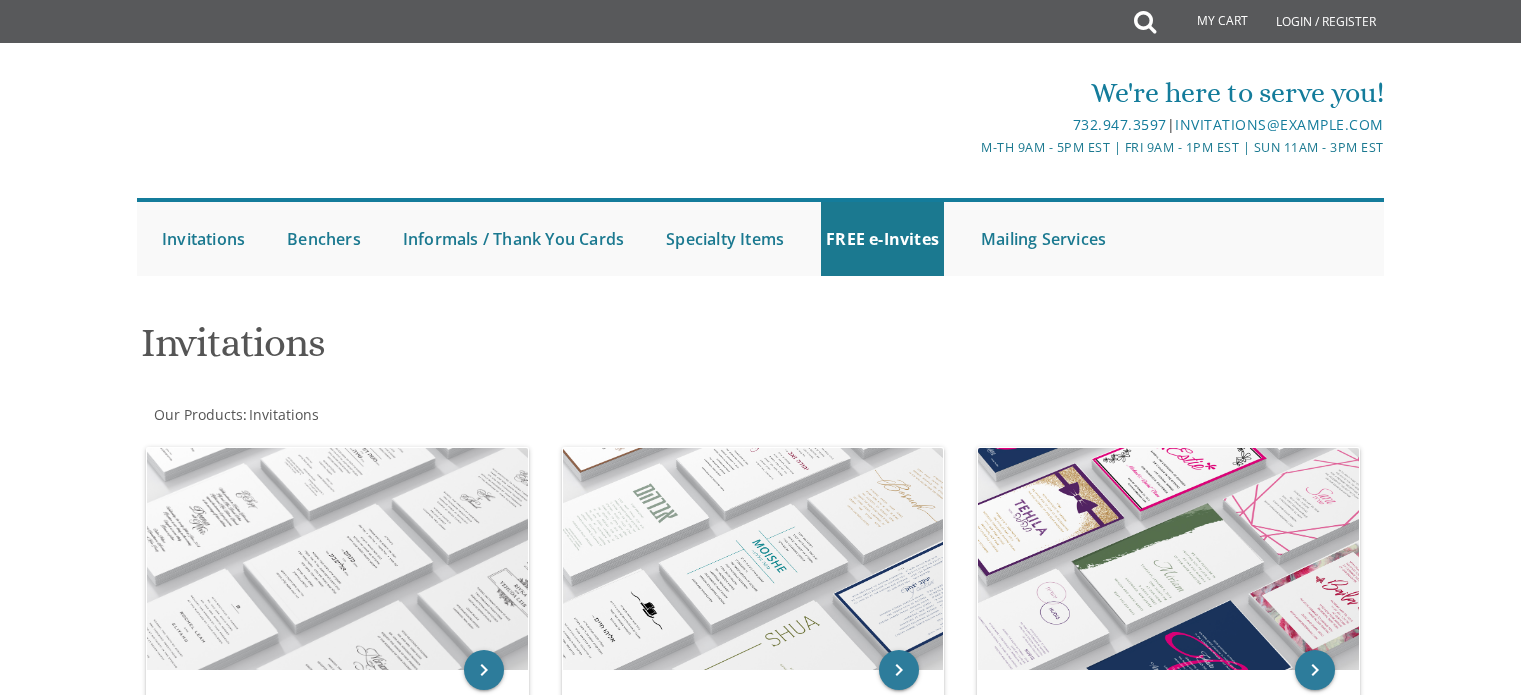 scroll, scrollTop: 0, scrollLeft: 0, axis: both 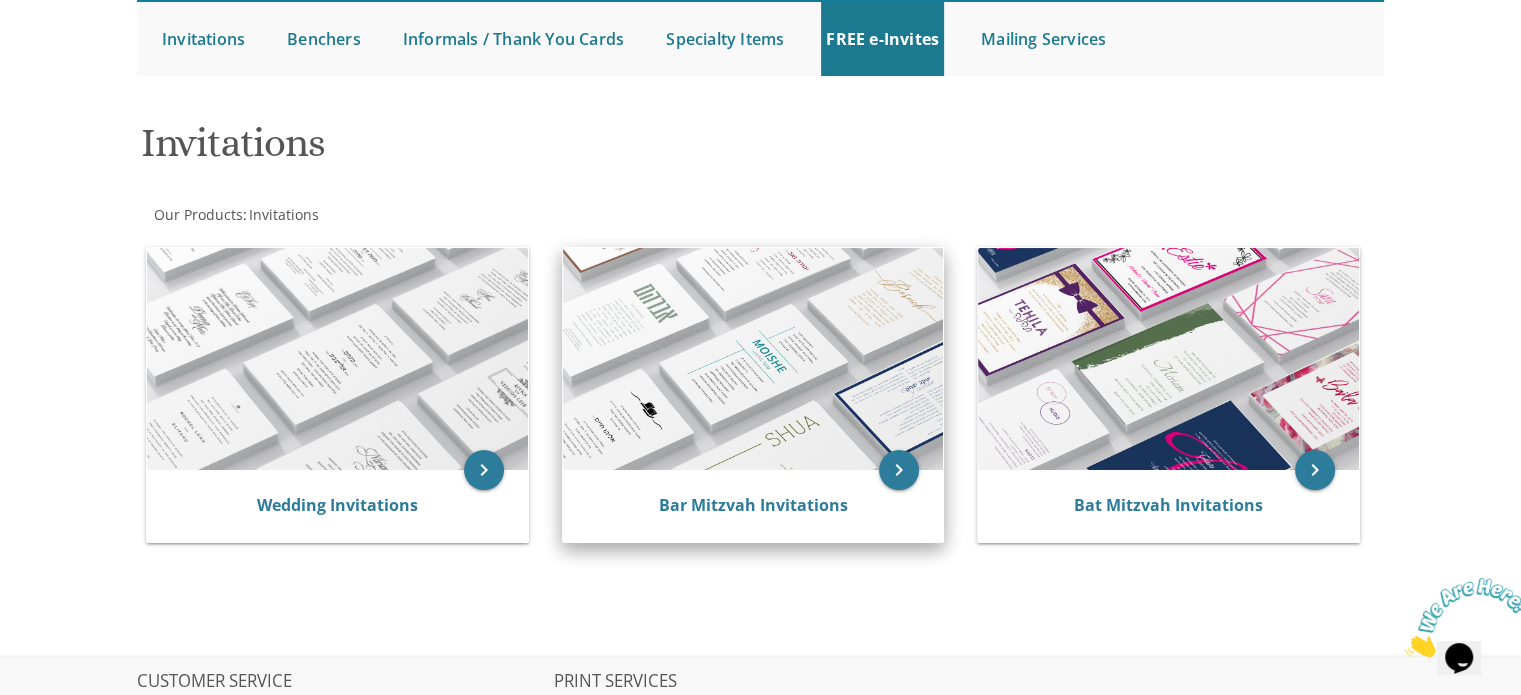 click at bounding box center (753, 359) 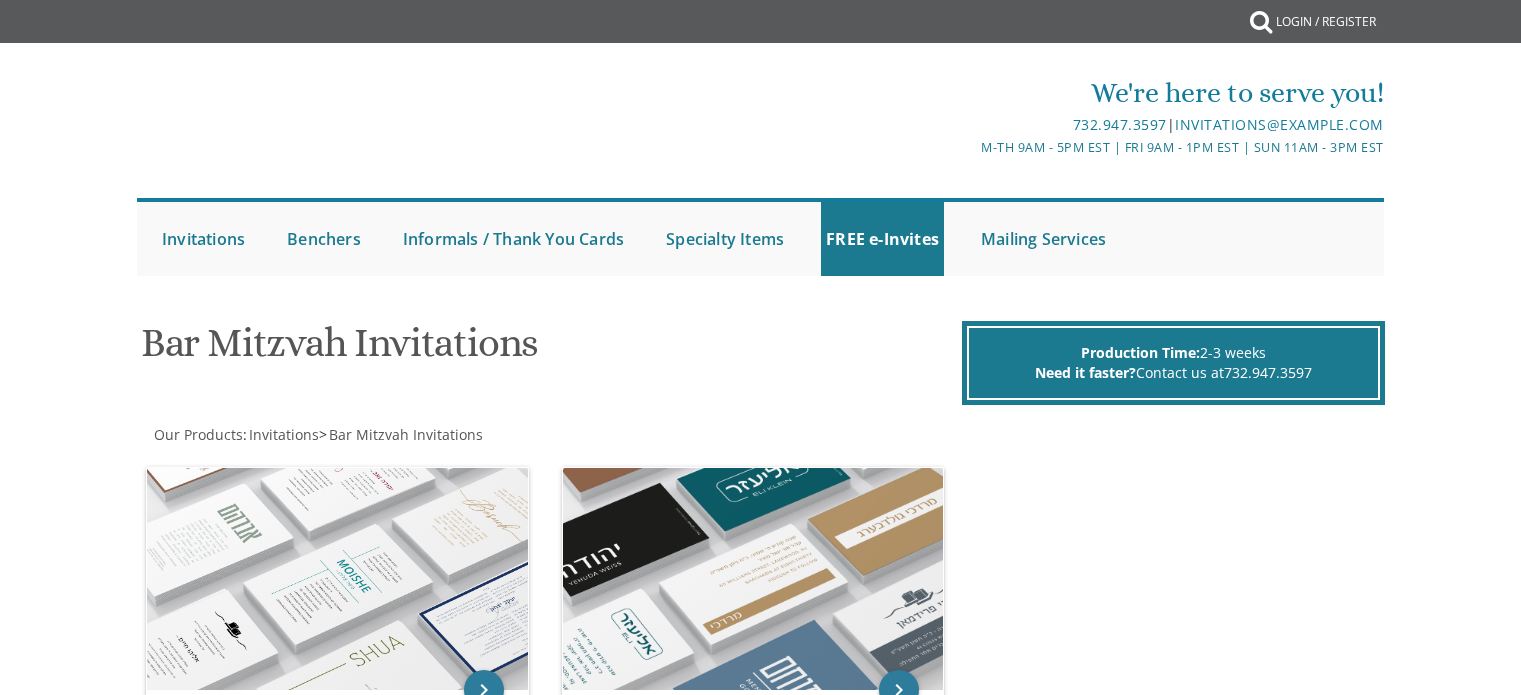 scroll, scrollTop: 0, scrollLeft: 0, axis: both 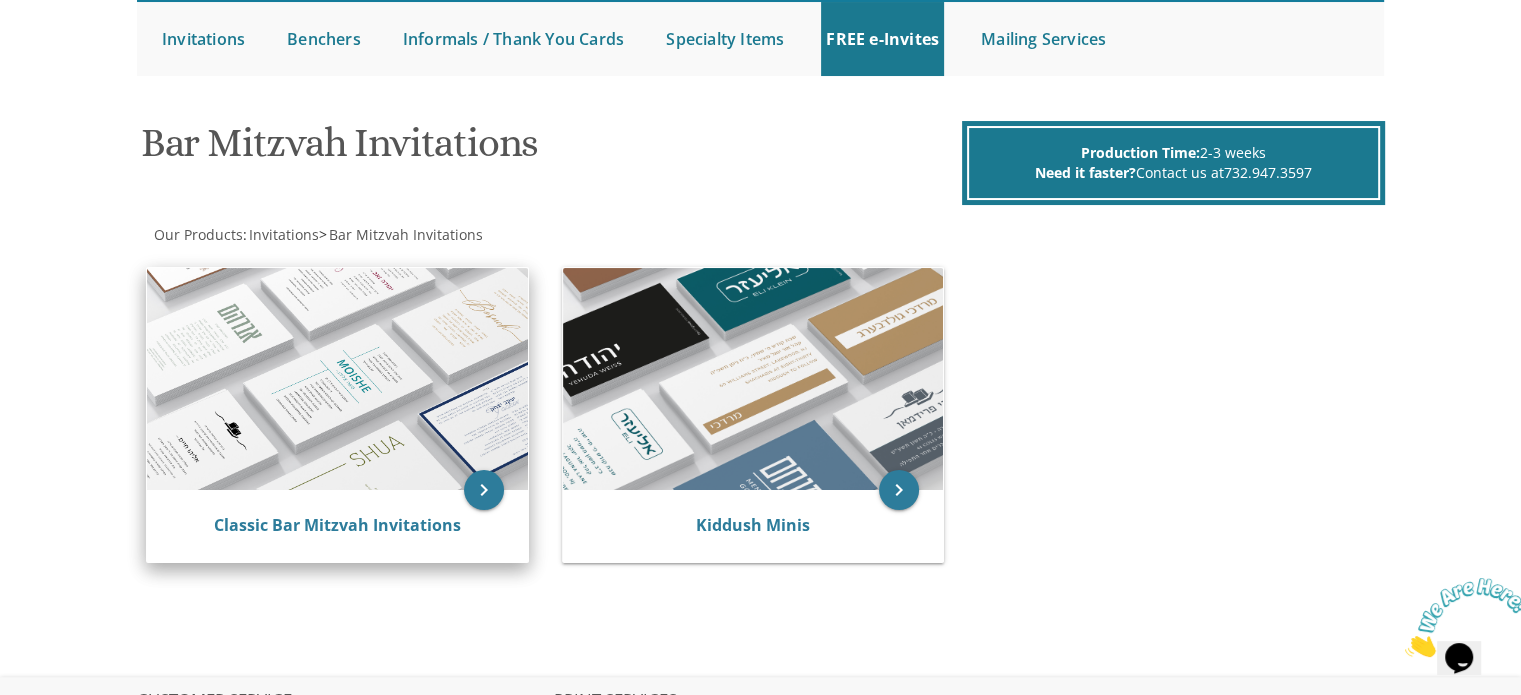 click at bounding box center [337, 379] 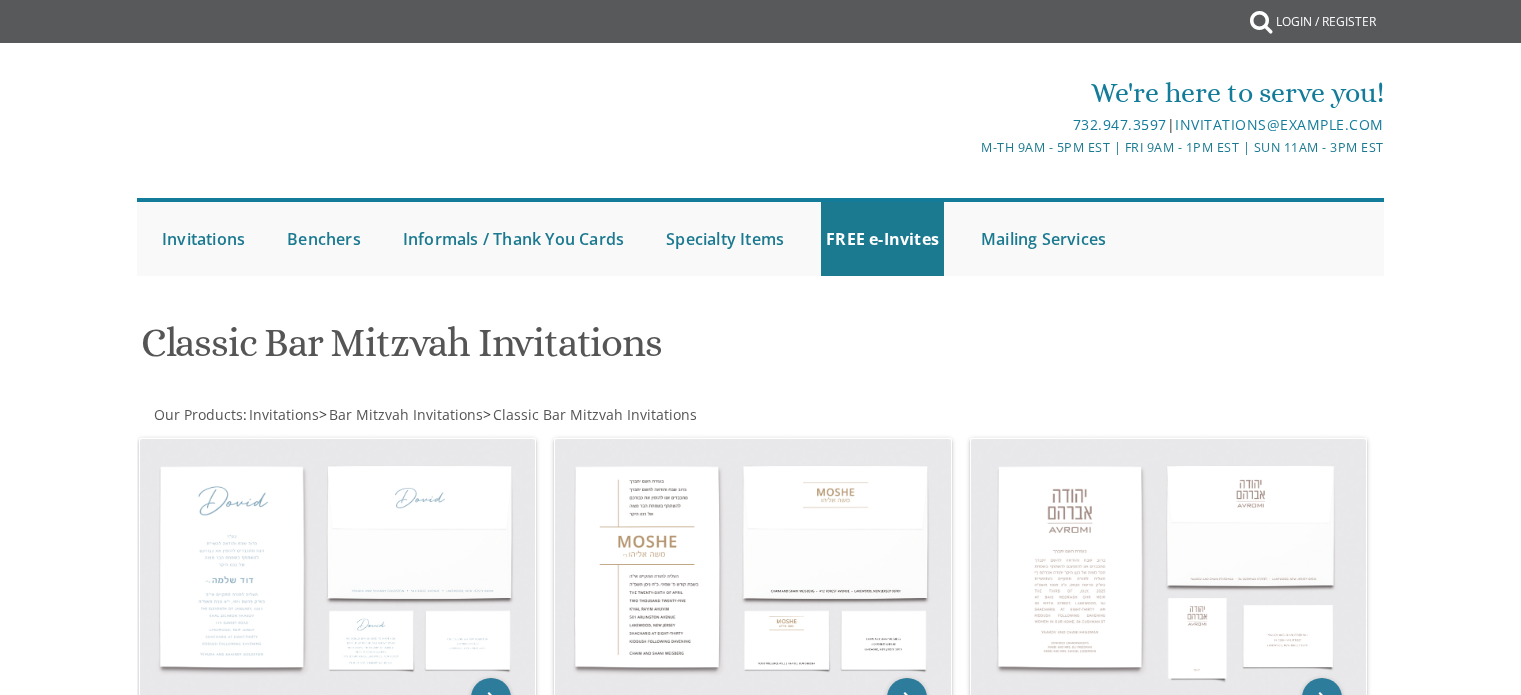 scroll, scrollTop: 0, scrollLeft: 0, axis: both 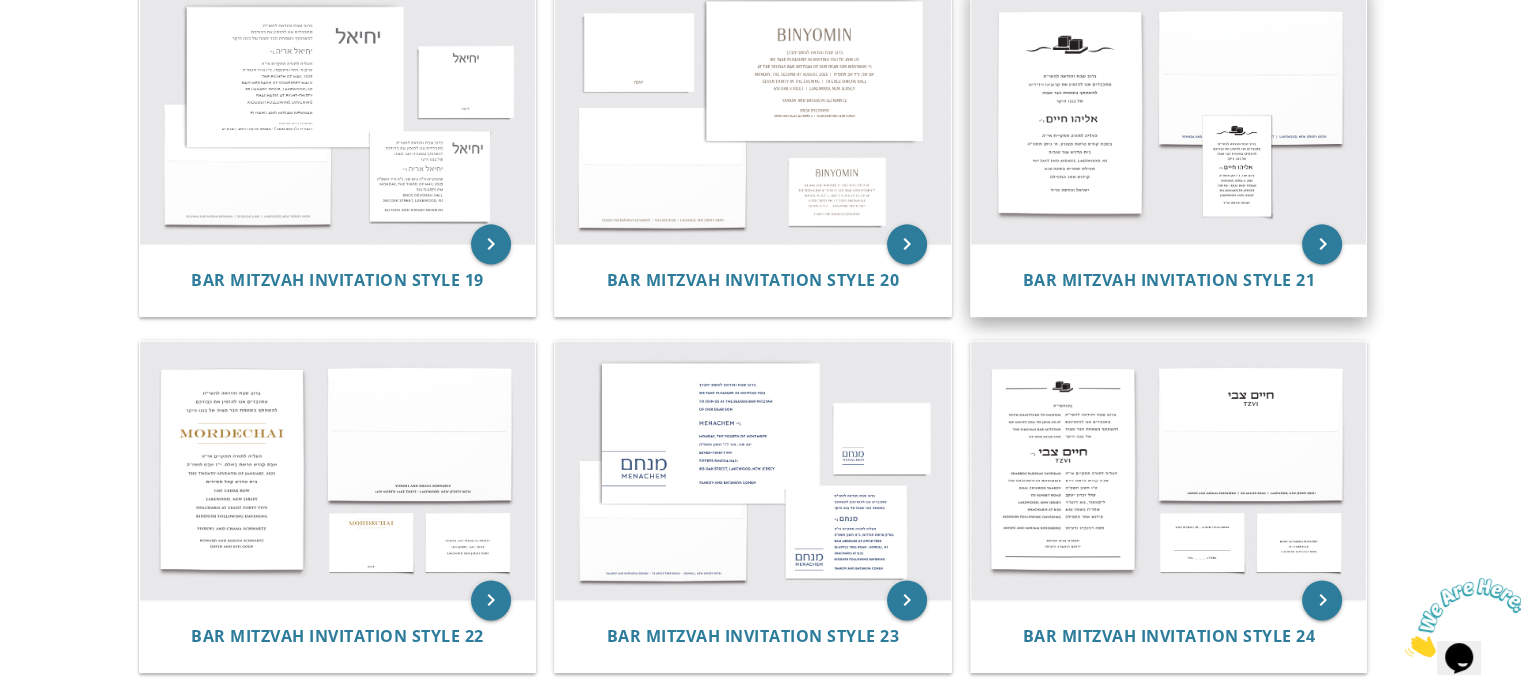 click at bounding box center (1169, 114) 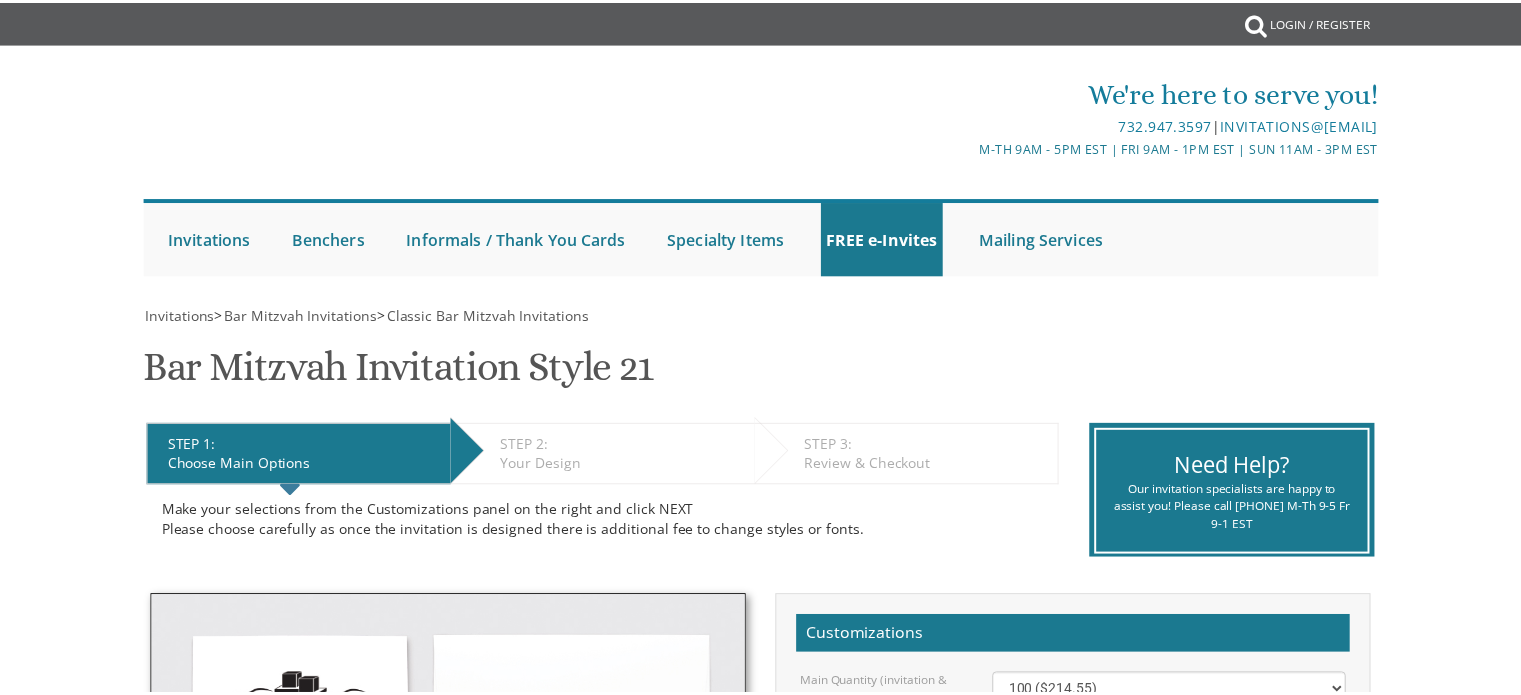 scroll, scrollTop: 0, scrollLeft: 0, axis: both 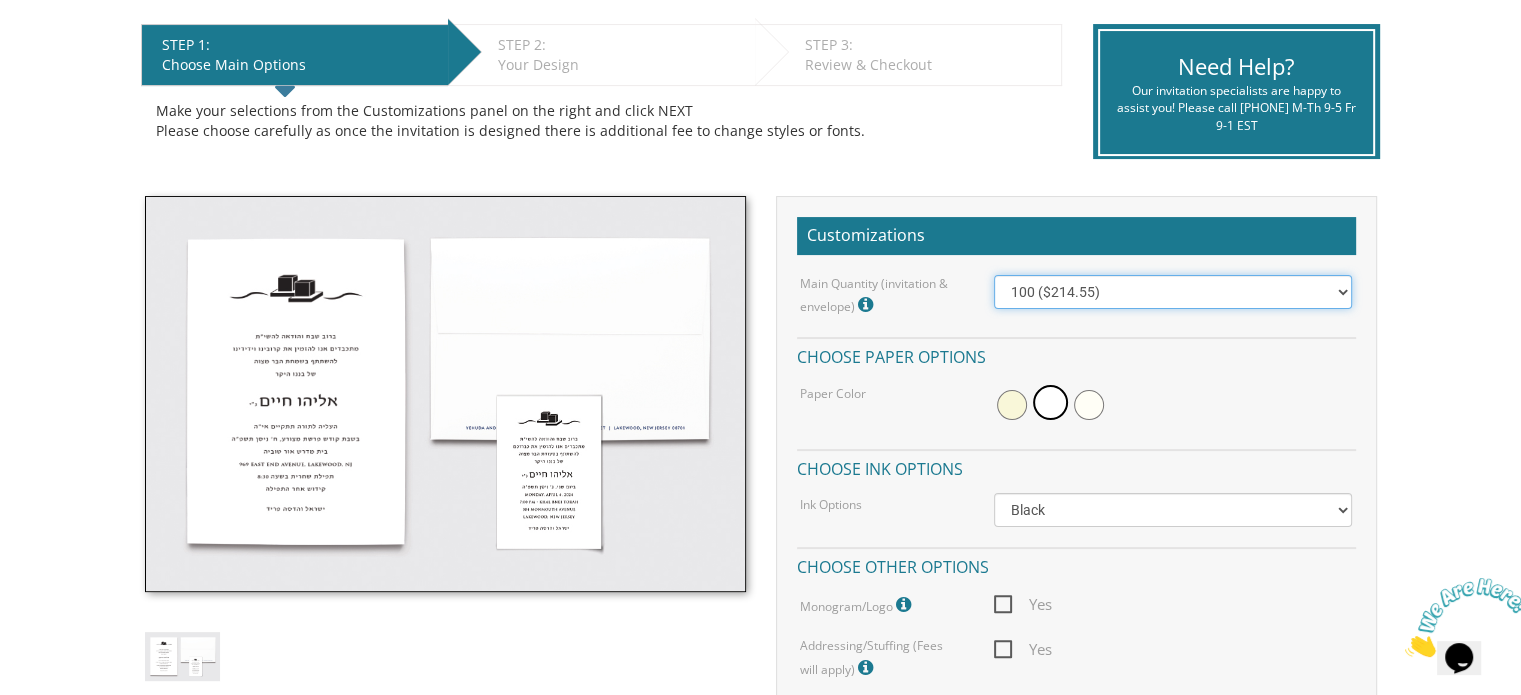 click on "100 ($214.55) 200 ($254.60) 300 ($294.25) 400 ($333.55) 500 ($373.90) 600 ($413.25) 700 ($452.35) 800 ($491.40) 900 ($528.00) 1000 ($568.05)" at bounding box center [1173, 292] 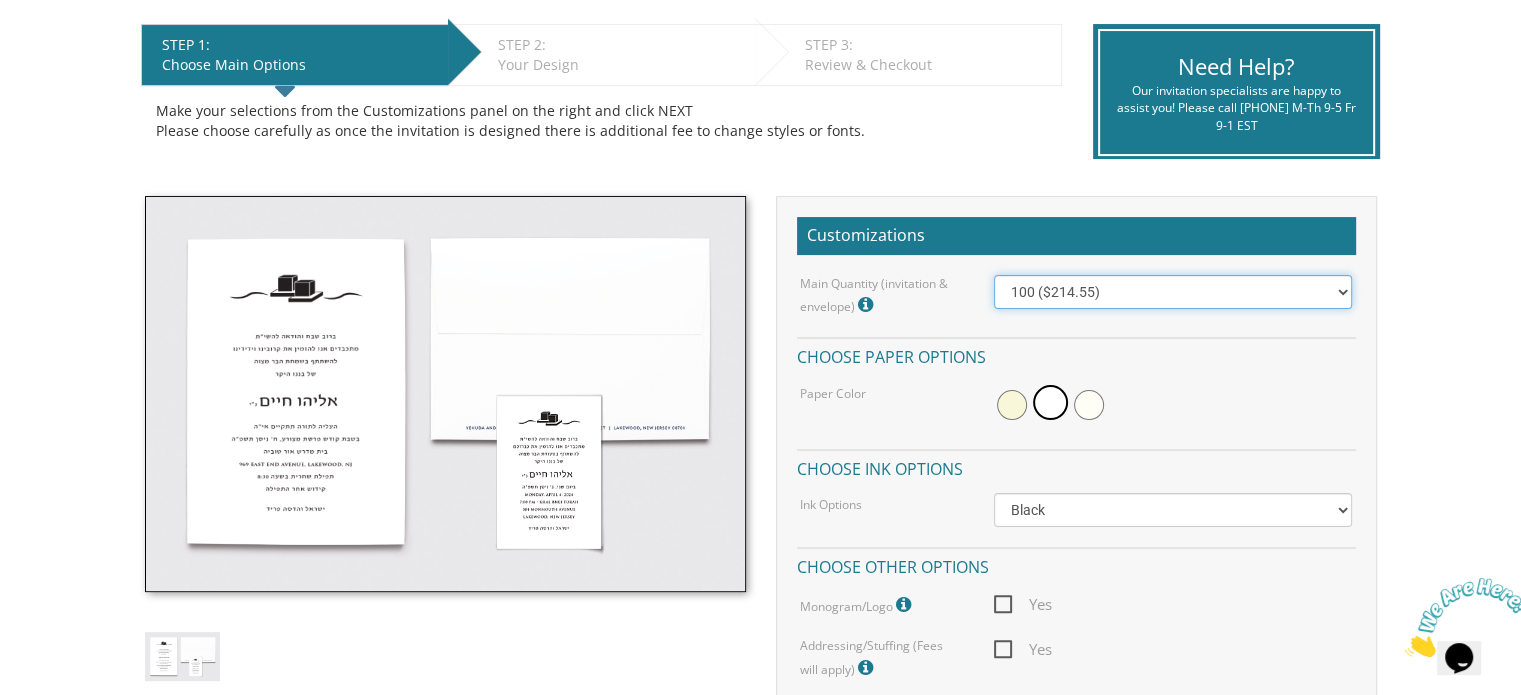 select on "400" 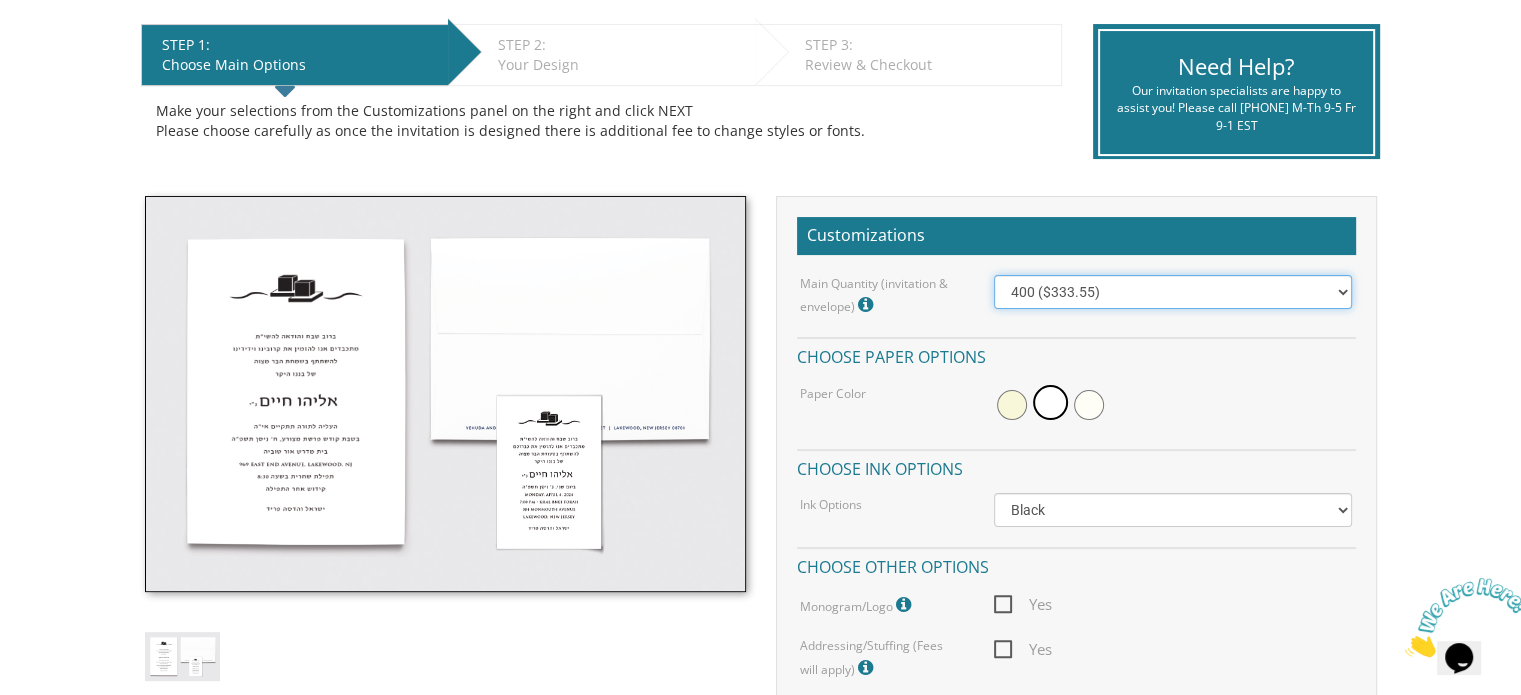 click on "100 ($214.55) 200 ($254.60) 300 ($294.25) 400 ($333.55) 500 ($373.90) 600 ($413.25) 700 ($452.35) 800 ($491.40) 900 ($528.00) 1000 ($568.05)" at bounding box center (1173, 292) 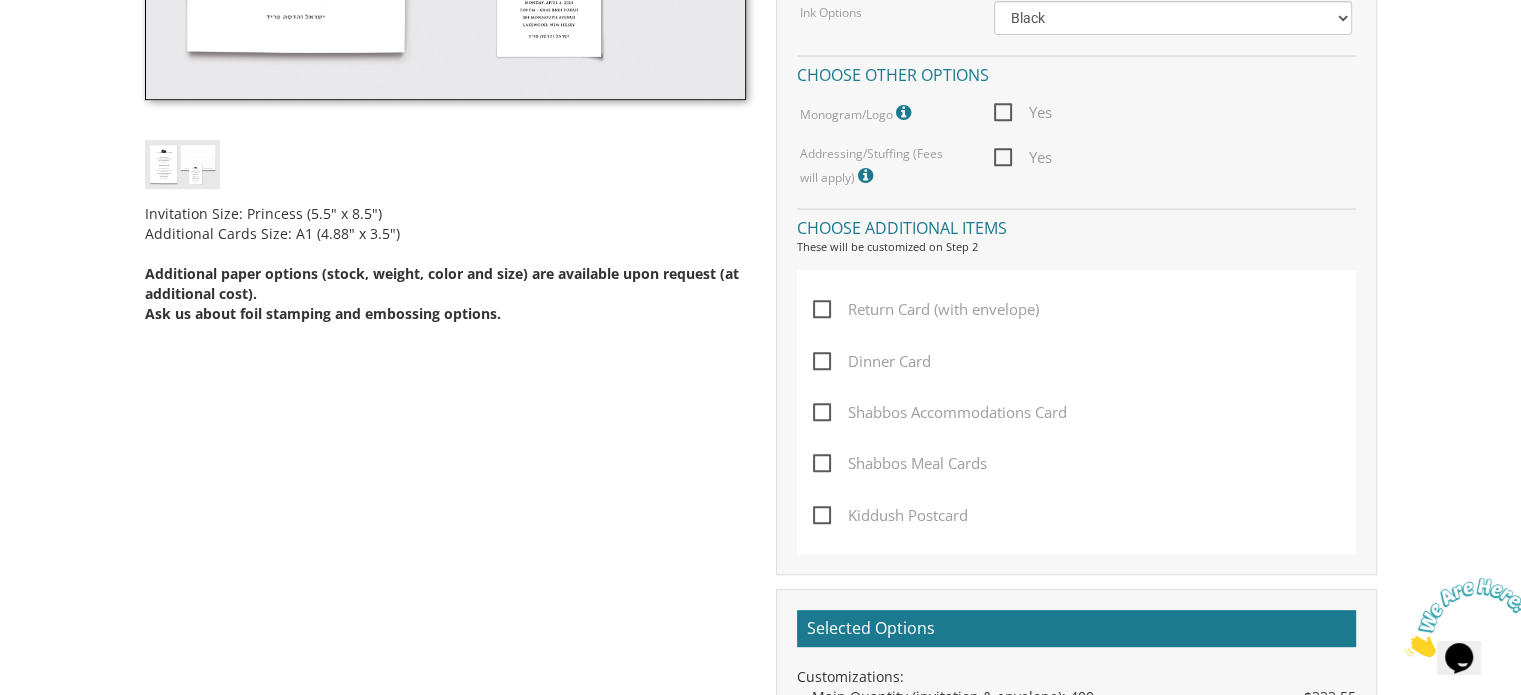 scroll, scrollTop: 900, scrollLeft: 0, axis: vertical 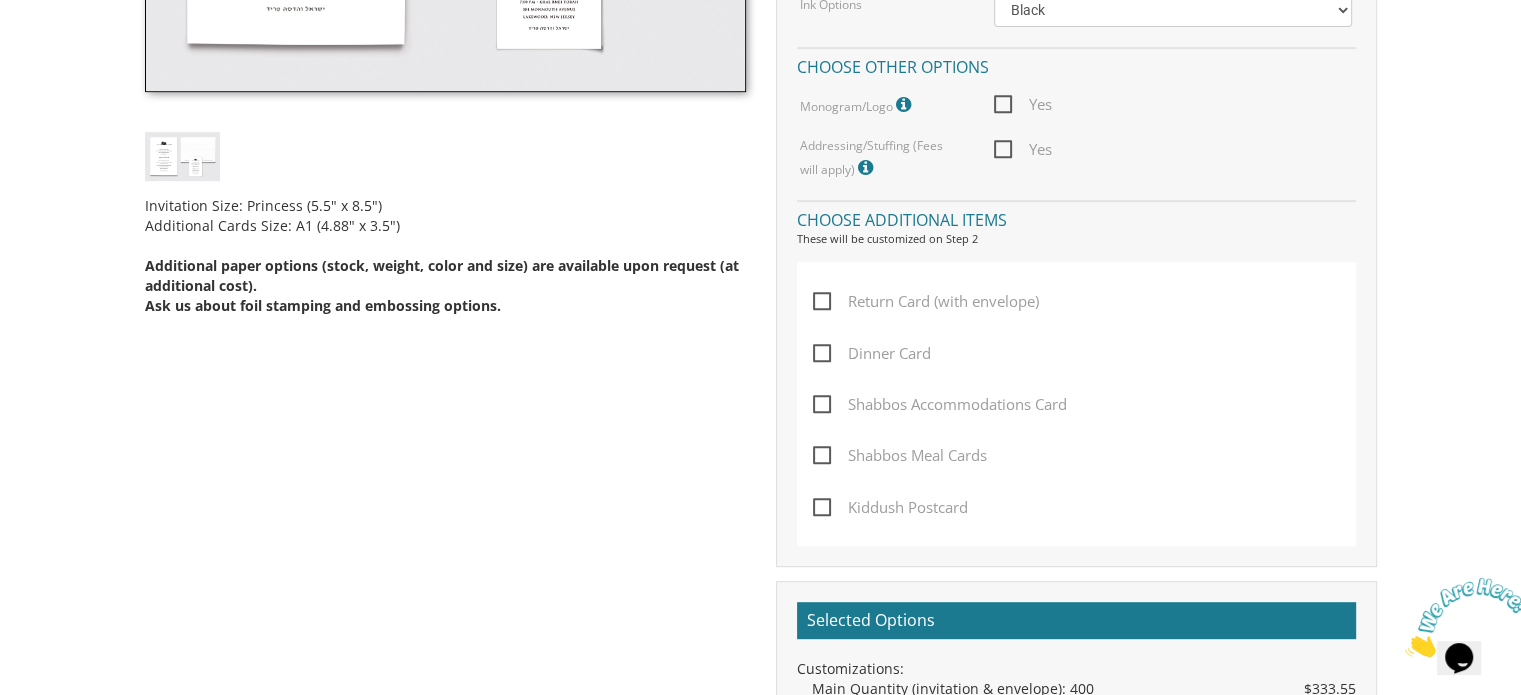 click on "Dinner Card" at bounding box center (872, 353) 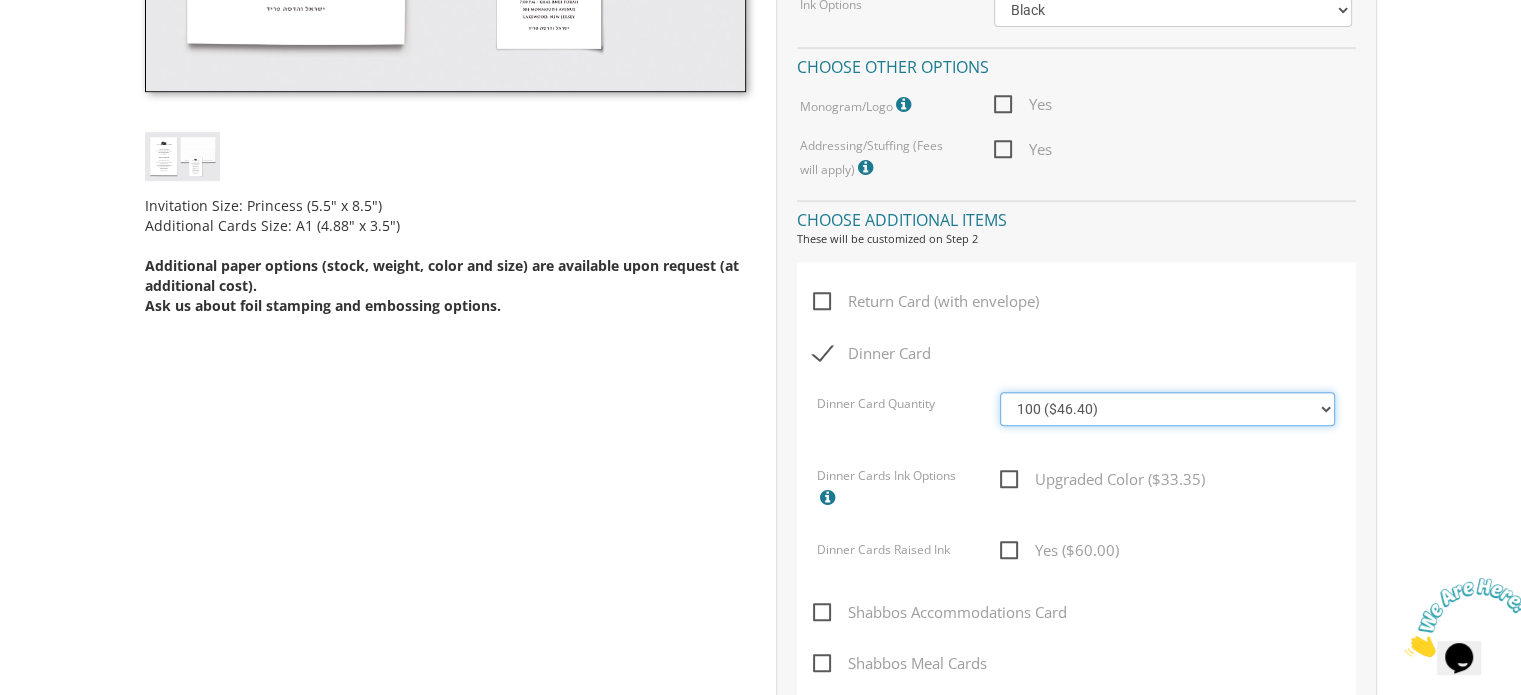 click on "100 ($46.40) 200 ($55.20) 300 ($61.85) 400 ($70.60) 500 ($77.20) 600 ($85.95) 700 ($92.55) 800 ($99.10) 900 ($107.85) 1000 ($114.40)" at bounding box center [1167, 409] 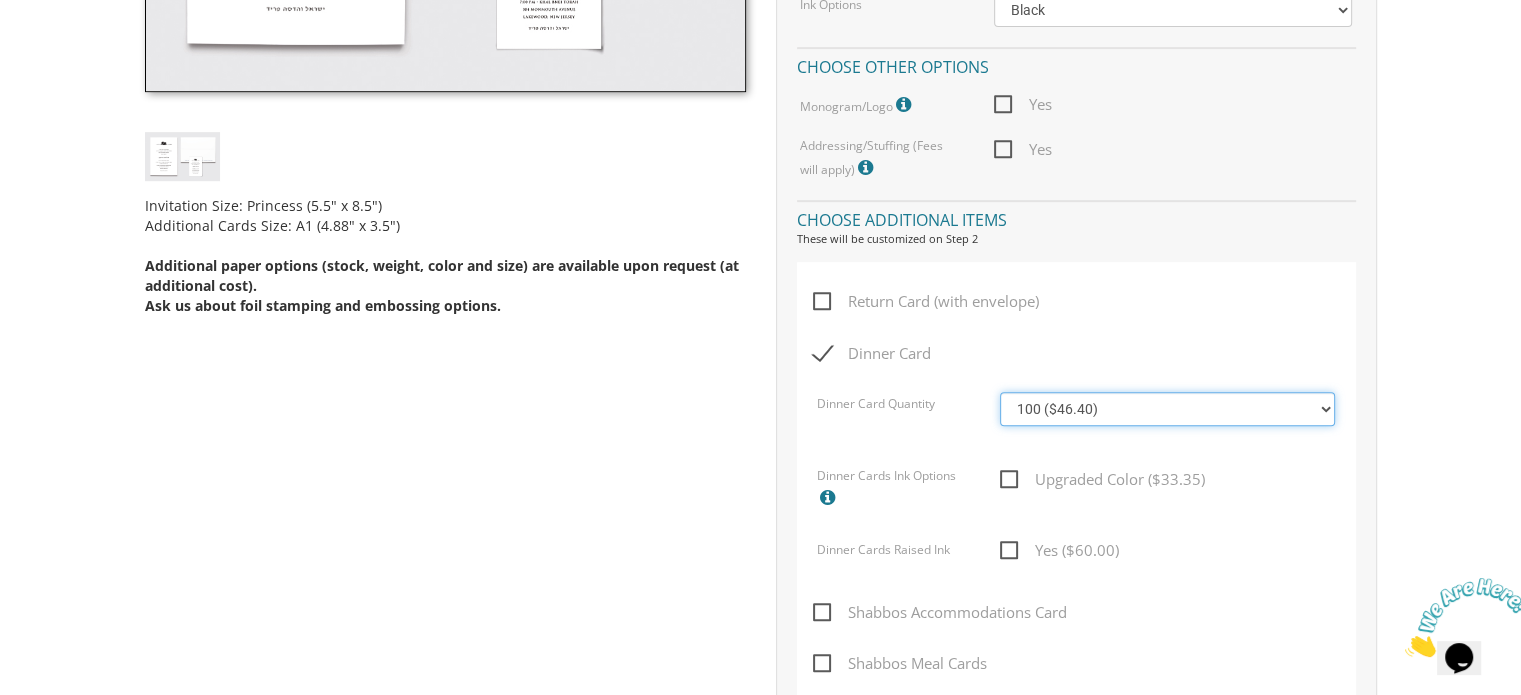 click on "100 ($46.40) 200 ($55.20) 300 ($61.85) 400 ($70.60) 500 ($77.20) 600 ($85.95) 700 ($92.55) 800 ($99.10) 900 ($107.85) 1000 ($114.40)" at bounding box center (1167, 409) 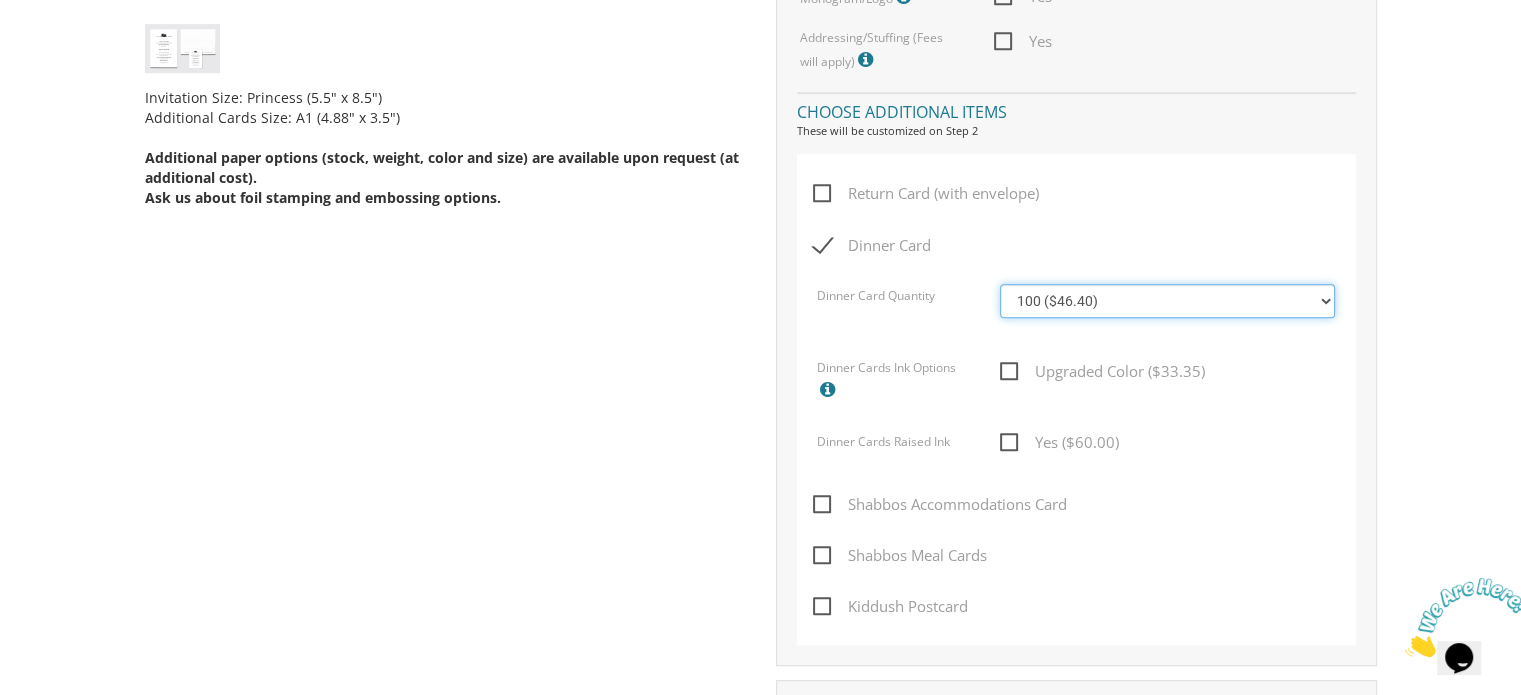 scroll, scrollTop: 1000, scrollLeft: 0, axis: vertical 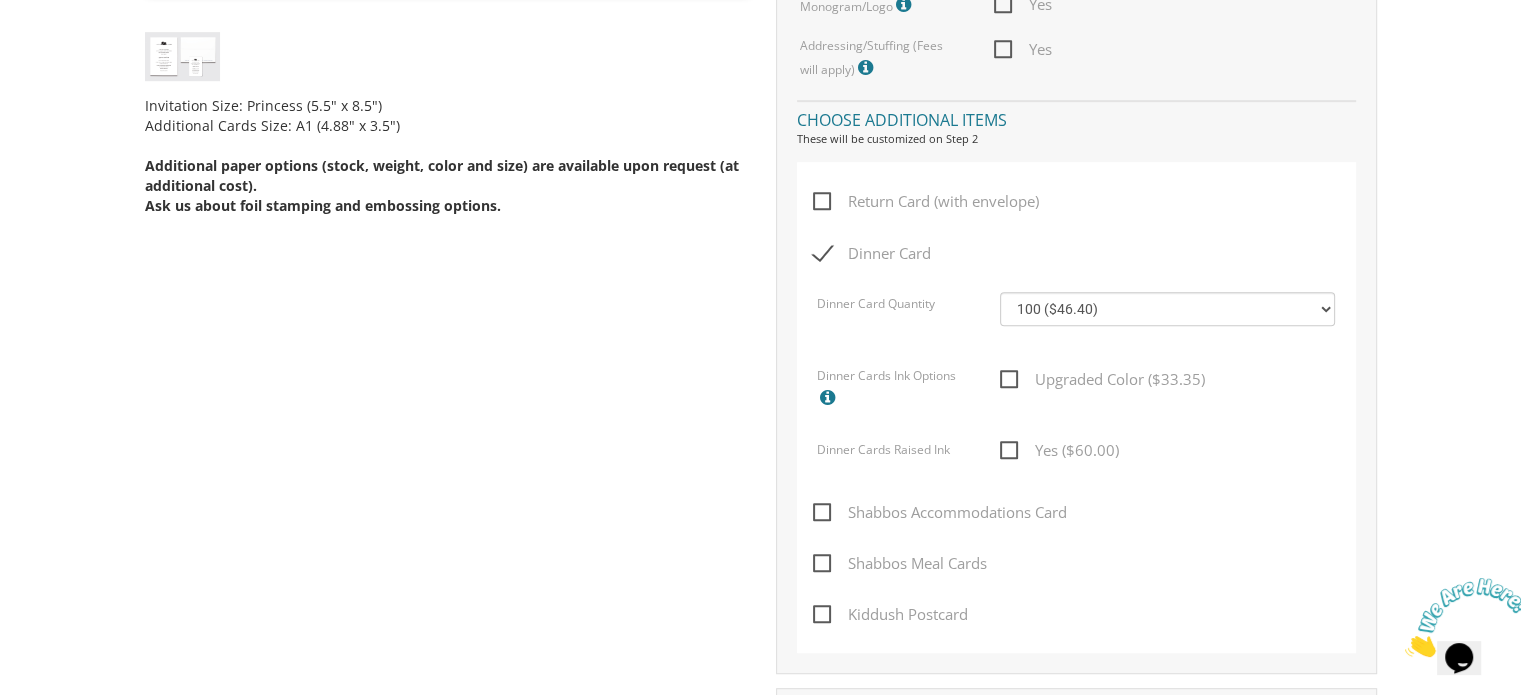 click on "Kiddush Postcard" at bounding box center [890, 614] 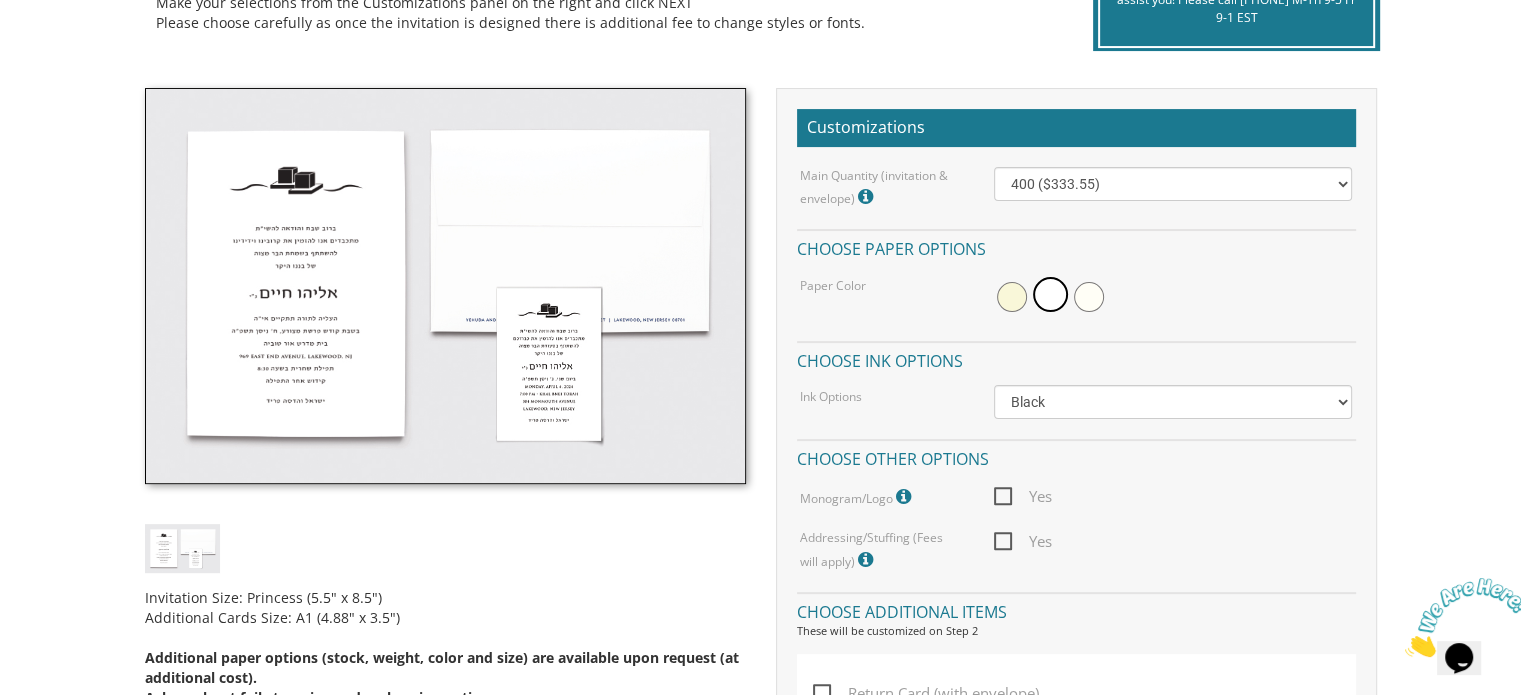scroll, scrollTop: 500, scrollLeft: 0, axis: vertical 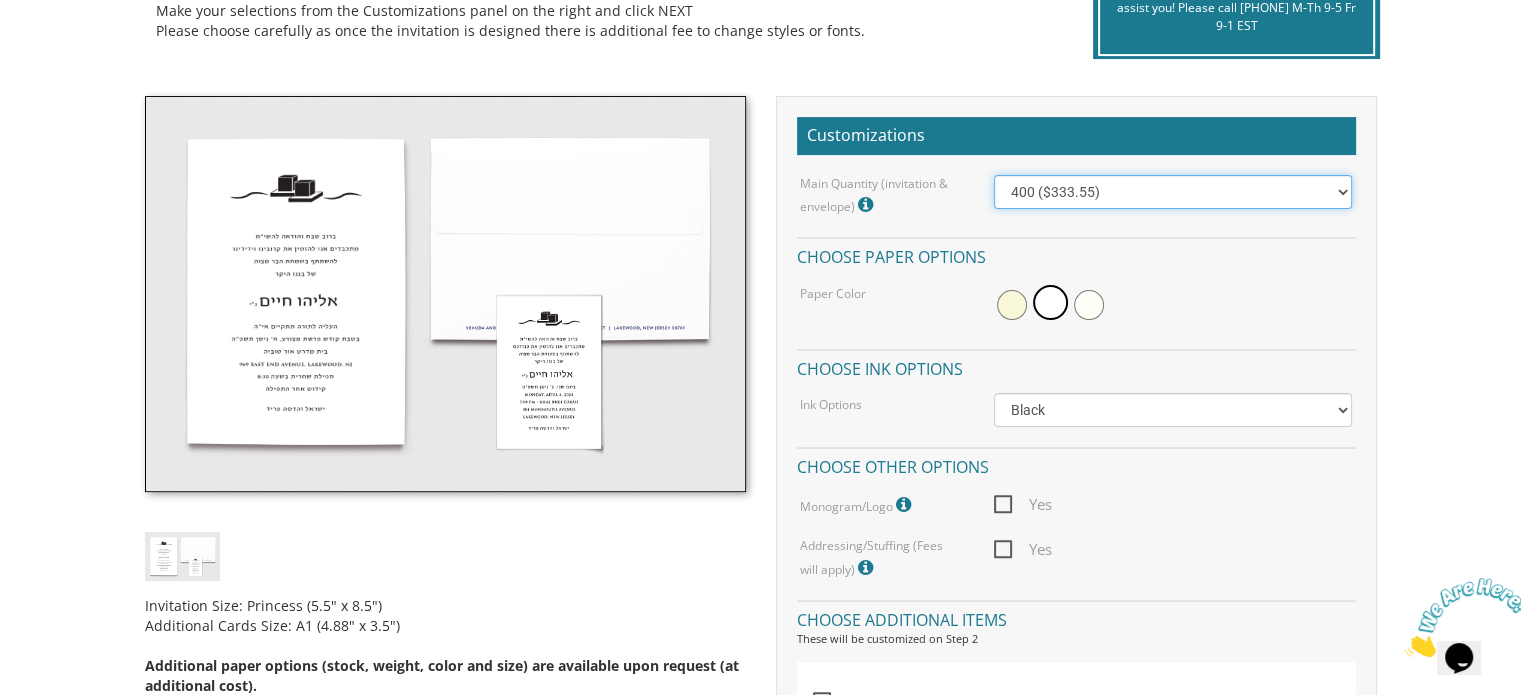 click on "100 ($214.55) 200 ($254.60) 300 ($294.25) 400 ($333.55) 500 ($373.90) 600 ($413.25) 700 ($452.35) 800 ($491.40) 900 ($528.00) 1000 ($568.05)" at bounding box center [1173, 192] 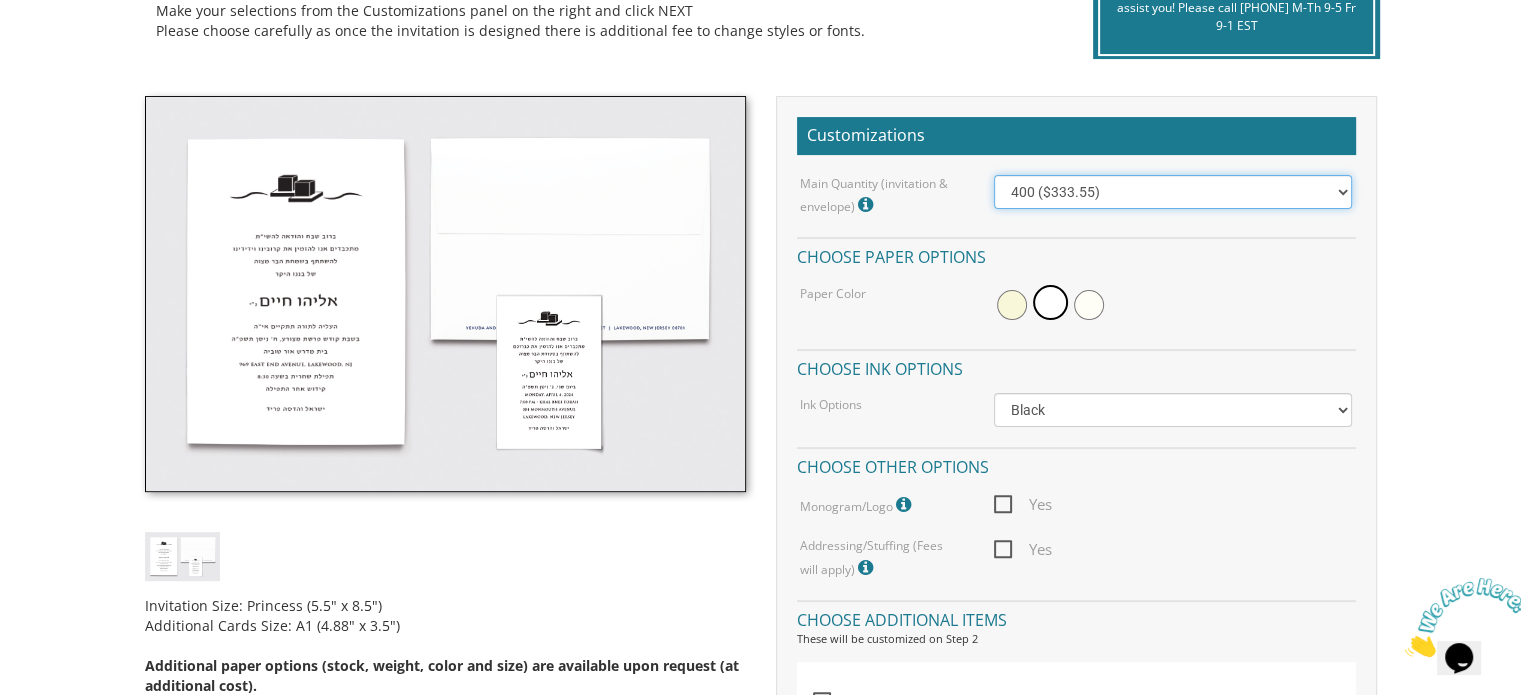 select on "200" 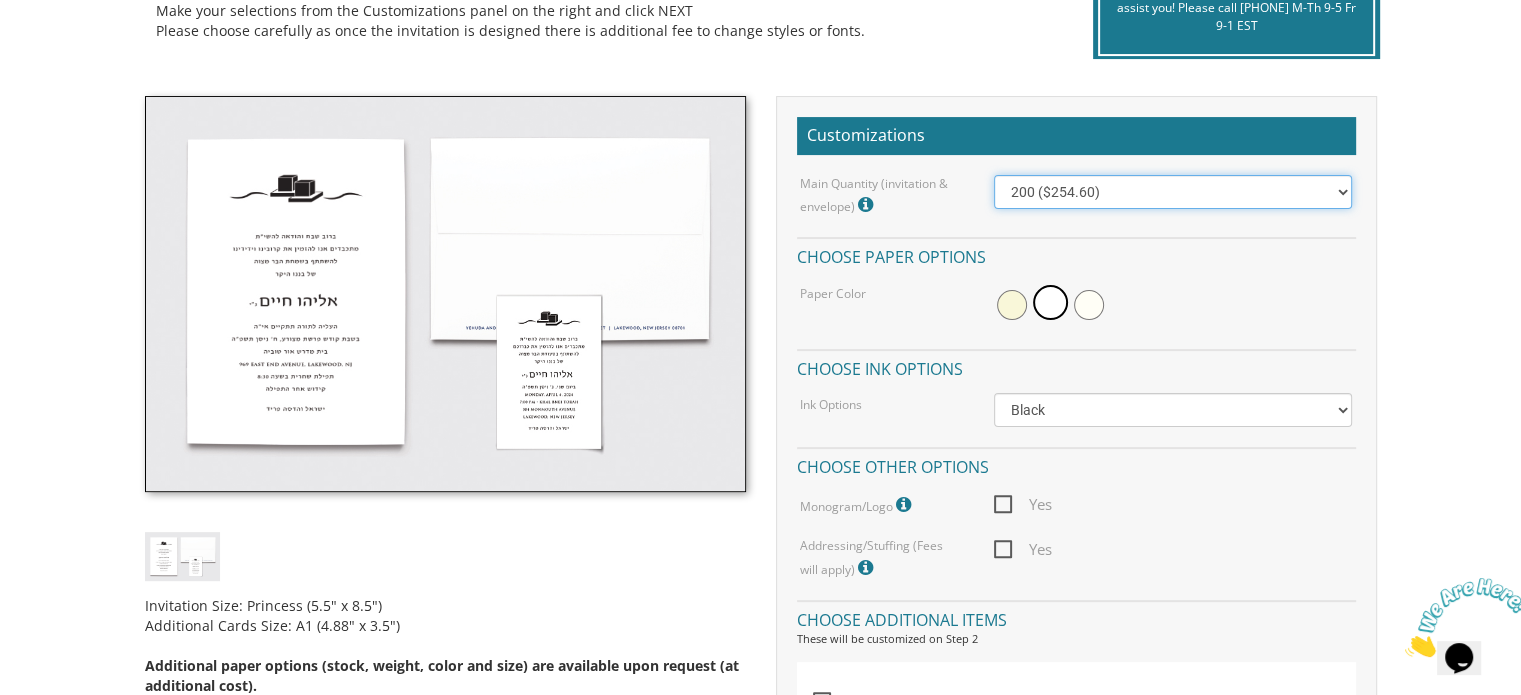 click on "100 ($214.55) 200 ($254.60) 300 ($294.25) 400 ($333.55) 500 ($373.90) 600 ($413.25) 700 ($452.35) 800 ($491.40) 900 ($528.00) 1000 ($568.05)" at bounding box center [1173, 192] 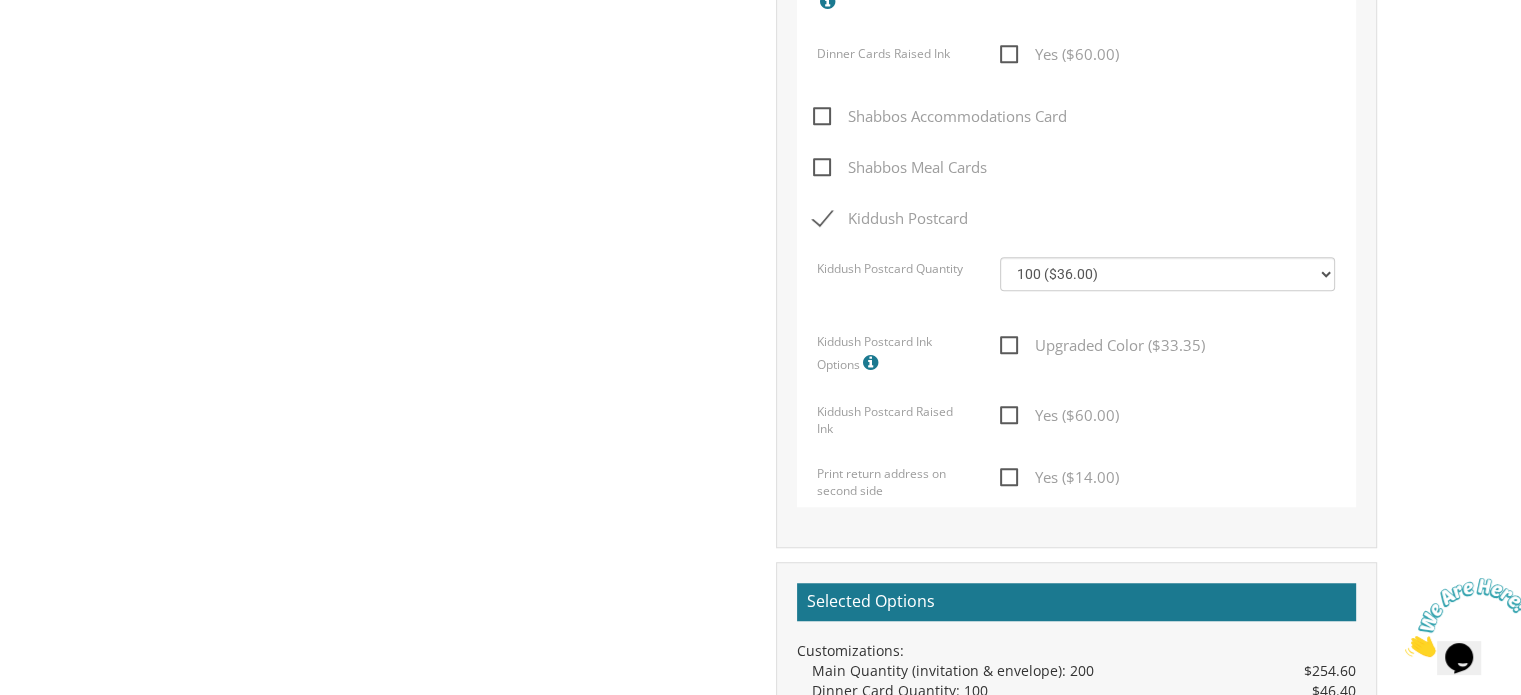 scroll, scrollTop: 1400, scrollLeft: 0, axis: vertical 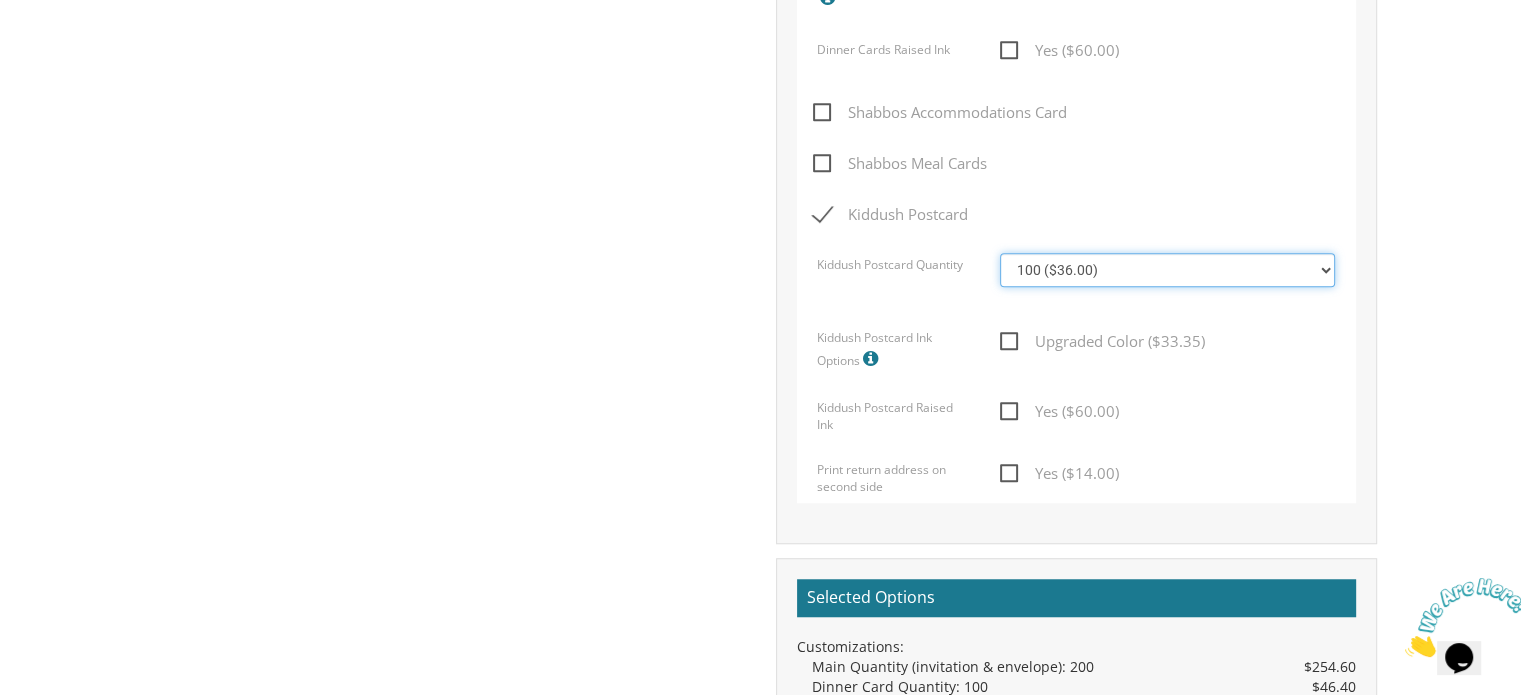 click on "100 ($36.00) 200 ($42.00) 300 ($48.00) 400 ($54.00) 500 ($60.00) 600 ($66.00) 700 ($72.00) 800 ($78.00) 900 ($84.00) 1000 ($90.00)" at bounding box center (1167, 270) 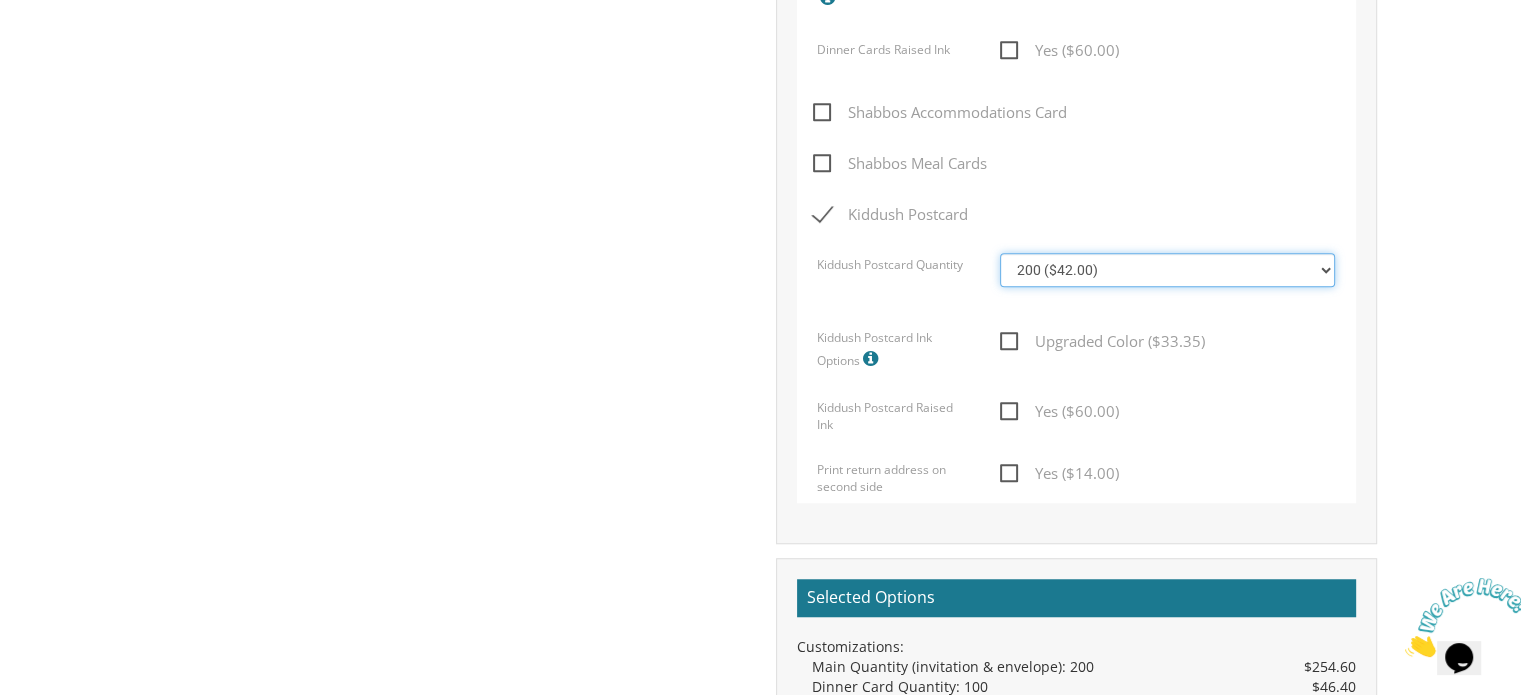 click on "100 ($36.00) 200 ($42.00) 300 ($48.00) 400 ($54.00) 500 ($60.00) 600 ($66.00) 700 ($72.00) 800 ($78.00) 900 ($84.00) 1000 ($90.00)" at bounding box center [1167, 270] 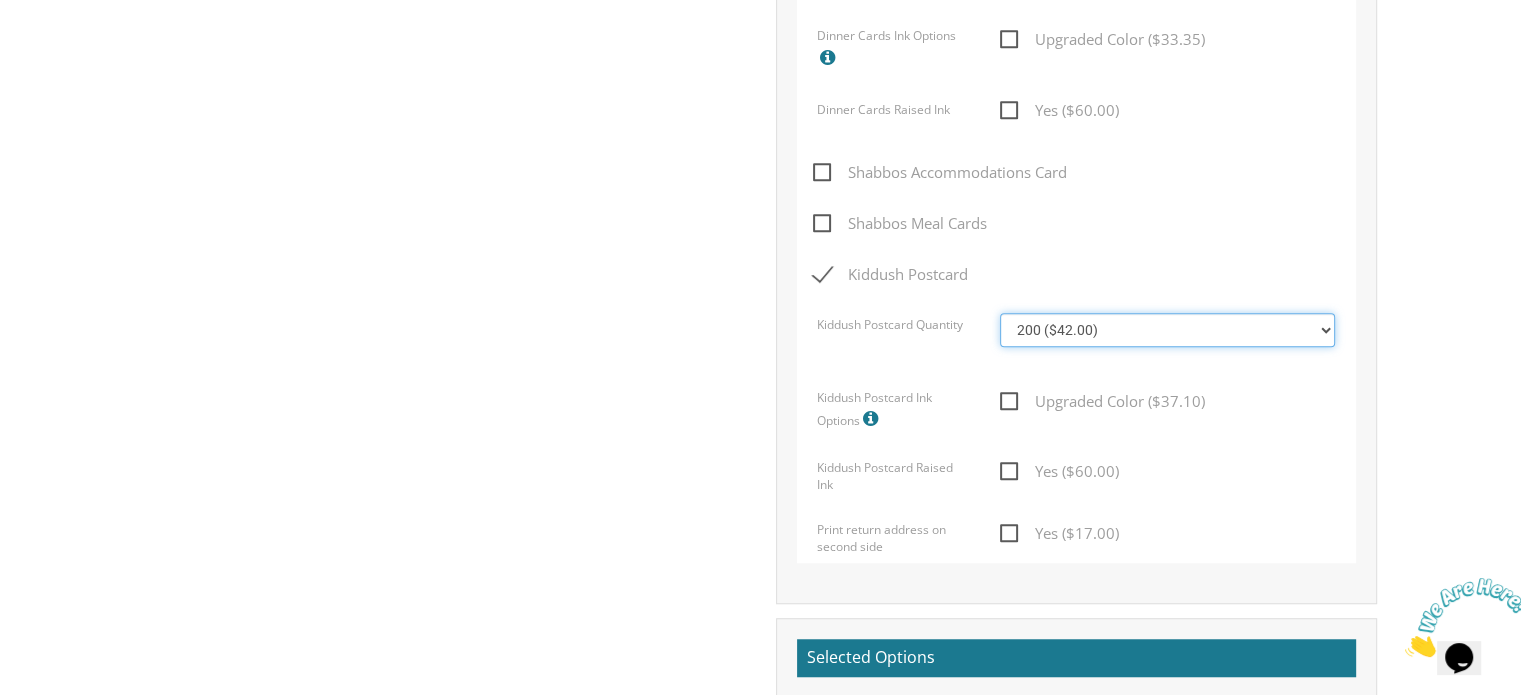 scroll, scrollTop: 1300, scrollLeft: 0, axis: vertical 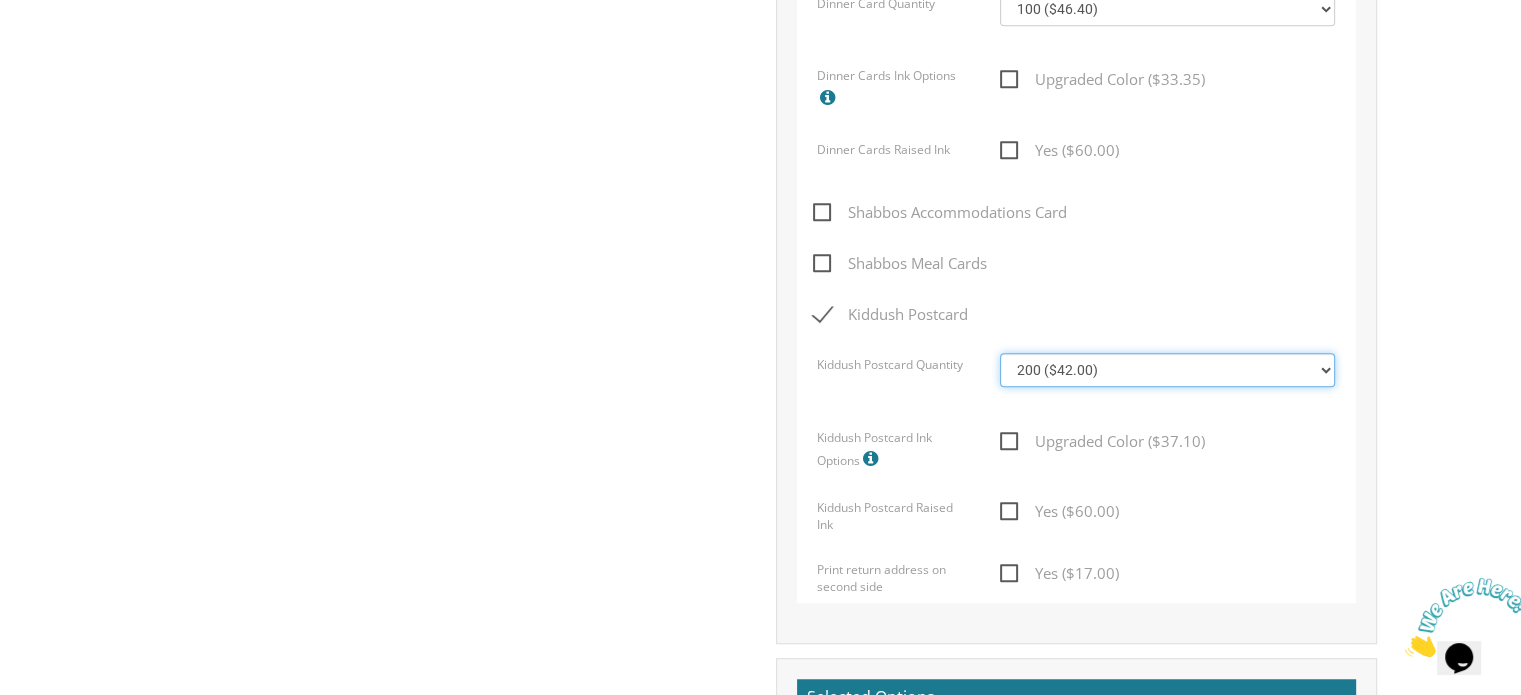 click on "100 ($36.00) 200 ($42.00) 300 ($48.00) 400 ($54.00) 500 ($60.00) 600 ($66.00) 700 ($72.00) 800 ($78.00) 900 ($84.00) 1000 ($90.00)" at bounding box center [1167, 370] 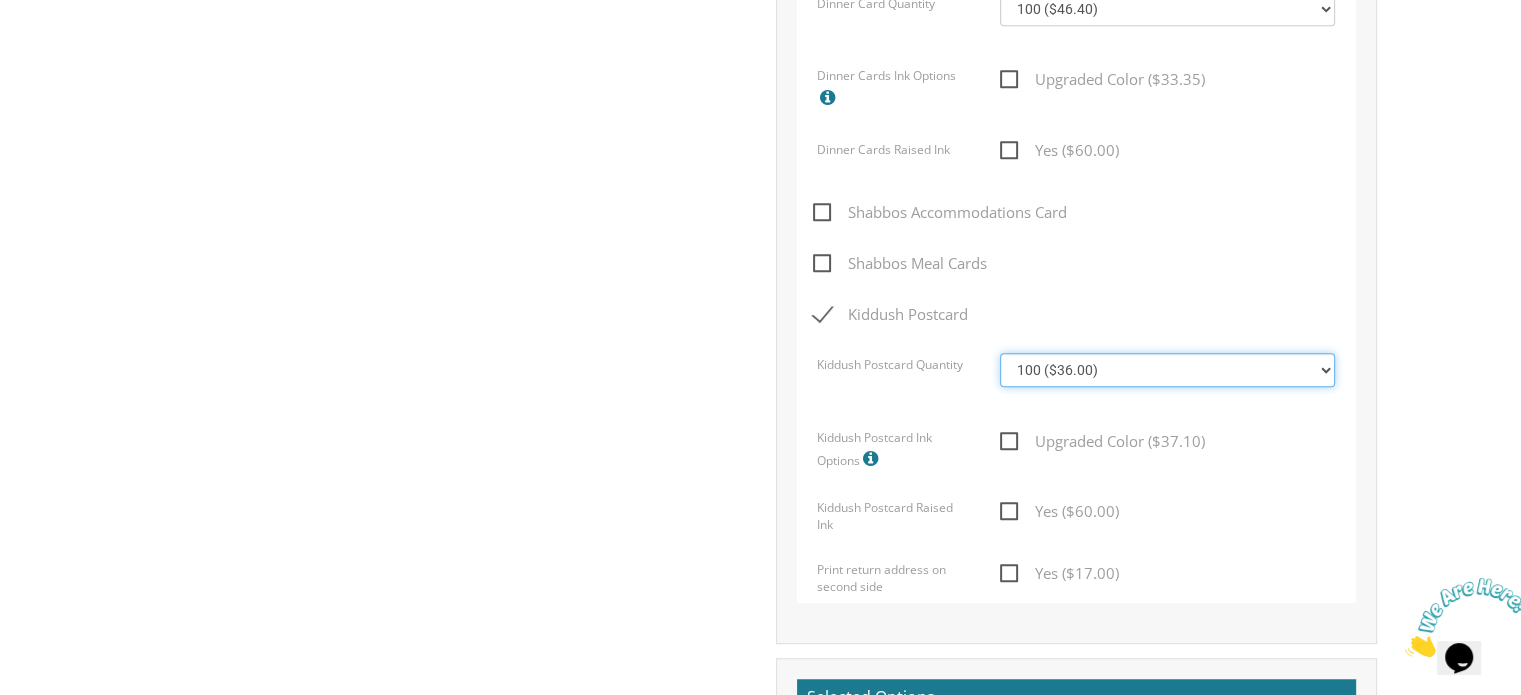 click on "100 ($36.00) 200 ($42.00) 300 ($48.00) 400 ($54.00) 500 ($60.00) 600 ($66.00) 700 ($72.00) 800 ($78.00) 900 ($84.00) 1000 ($90.00)" at bounding box center [1167, 370] 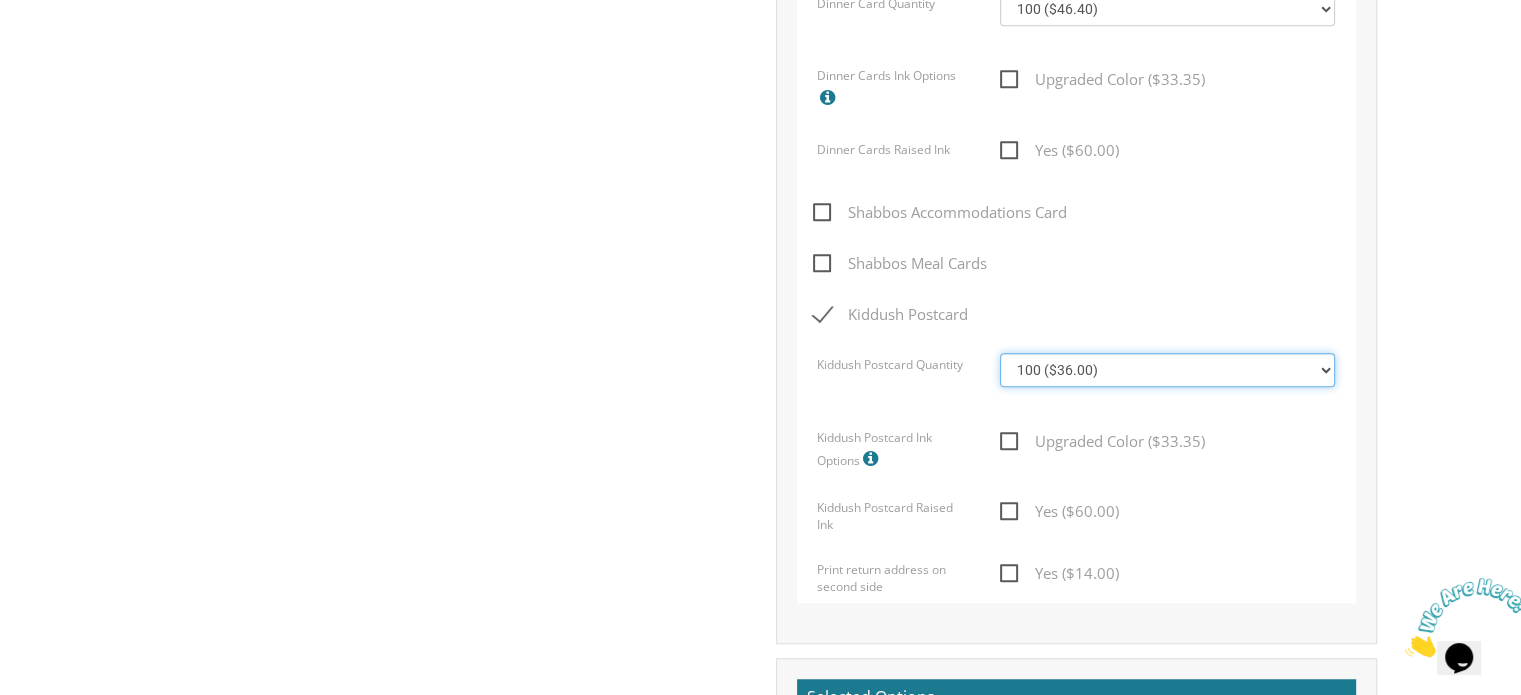 click on "100 ($36.00) 200 ($42.00) 300 ($48.00) 400 ($54.00) 500 ($60.00) 600 ($66.00) 700 ($72.00) 800 ($78.00) 900 ($84.00) 1000 ($90.00)" at bounding box center [1167, 370] 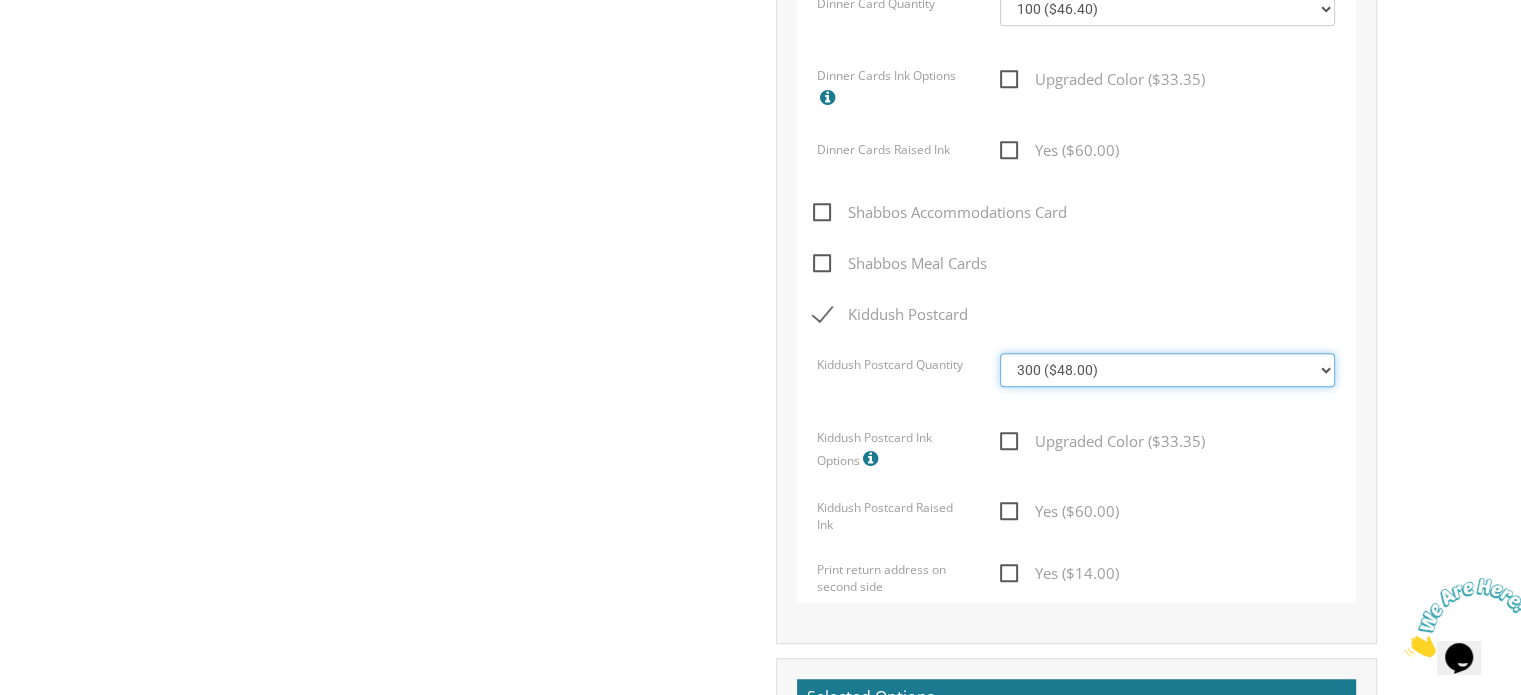 click on "100 ($36.00) 200 ($42.00) 300 ($48.00) 400 ($54.00) 500 ($60.00) 600 ($66.00) 700 ($72.00) 800 ($78.00) 900 ($84.00) 1000 ($90.00)" at bounding box center (1167, 370) 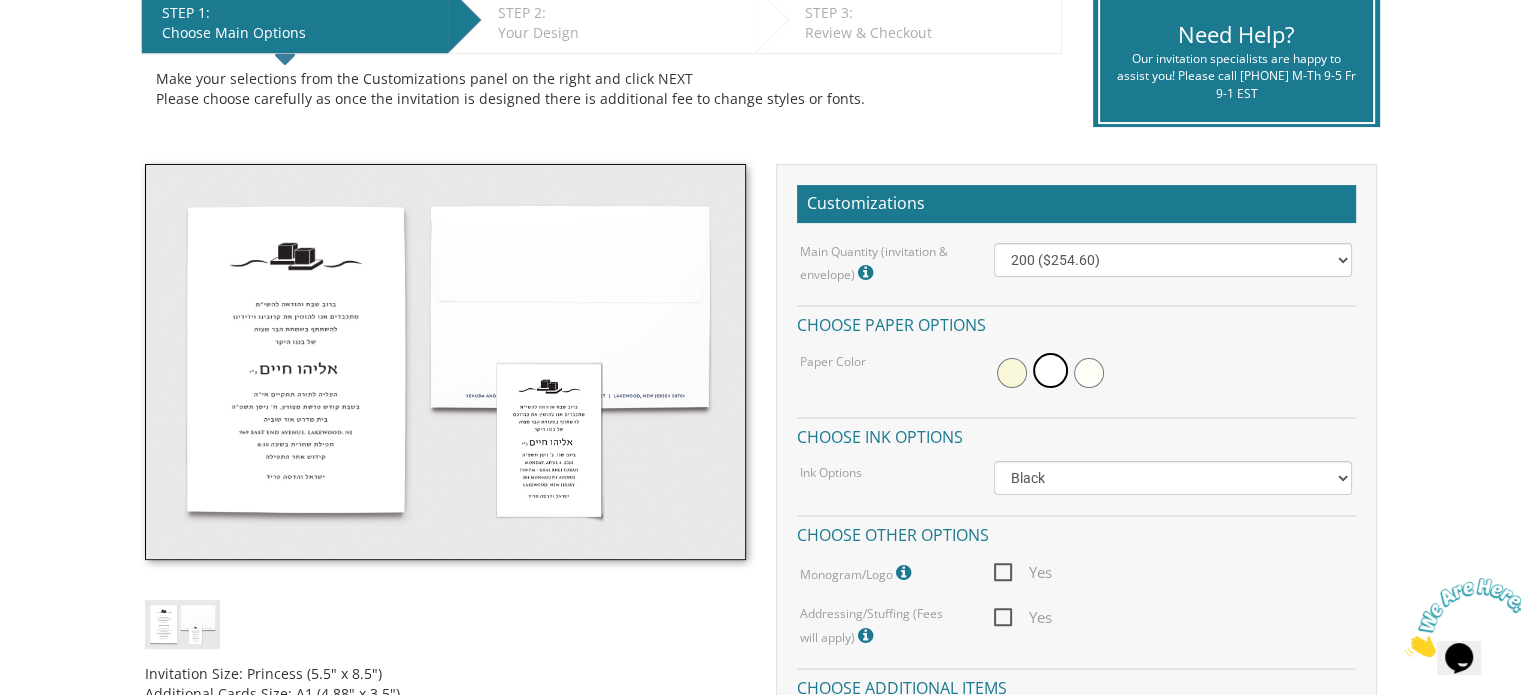 scroll, scrollTop: 432, scrollLeft: 0, axis: vertical 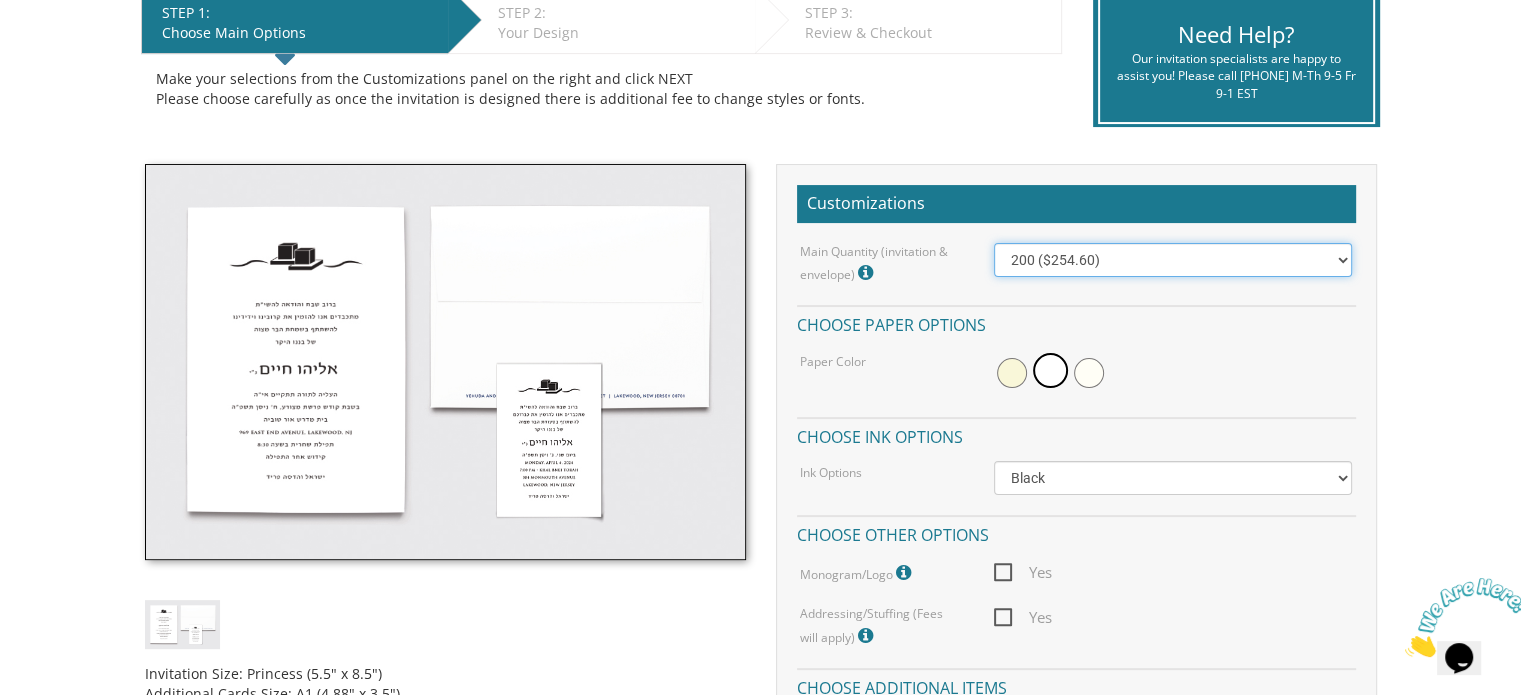 click on "100 ($214.55) 200 ($254.60) 300 ($294.25) 400 ($333.55) 500 ($373.90) 600 ($413.25) 700 ($452.35) 800 ($491.40) 900 ($528.00) 1000 ($568.05)" at bounding box center (1173, 260) 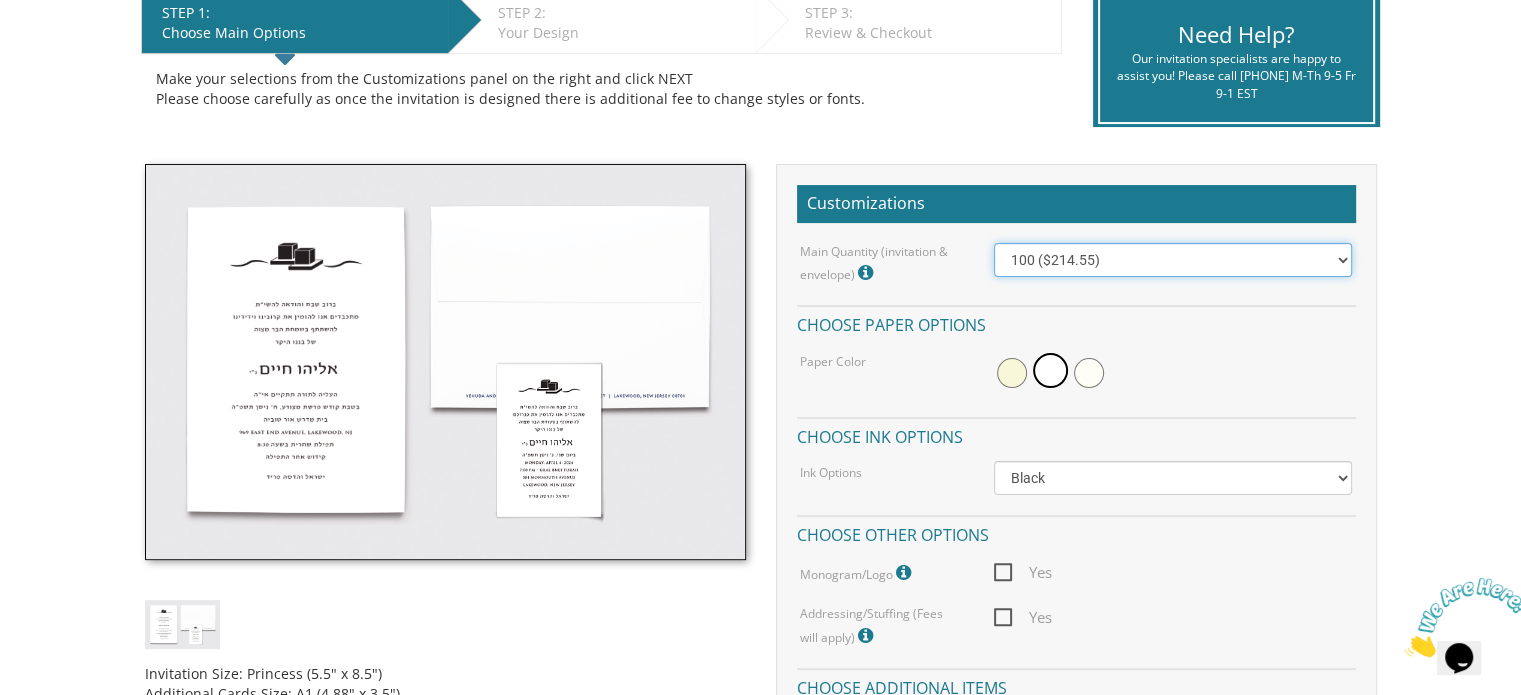 click on "100 ($214.55) 200 ($254.60) 300 ($294.25) 400 ($333.55) 500 ($373.90) 600 ($413.25) 700 ($452.35) 800 ($491.40) 900 ($528.00) 1000 ($568.05)" at bounding box center [1173, 260] 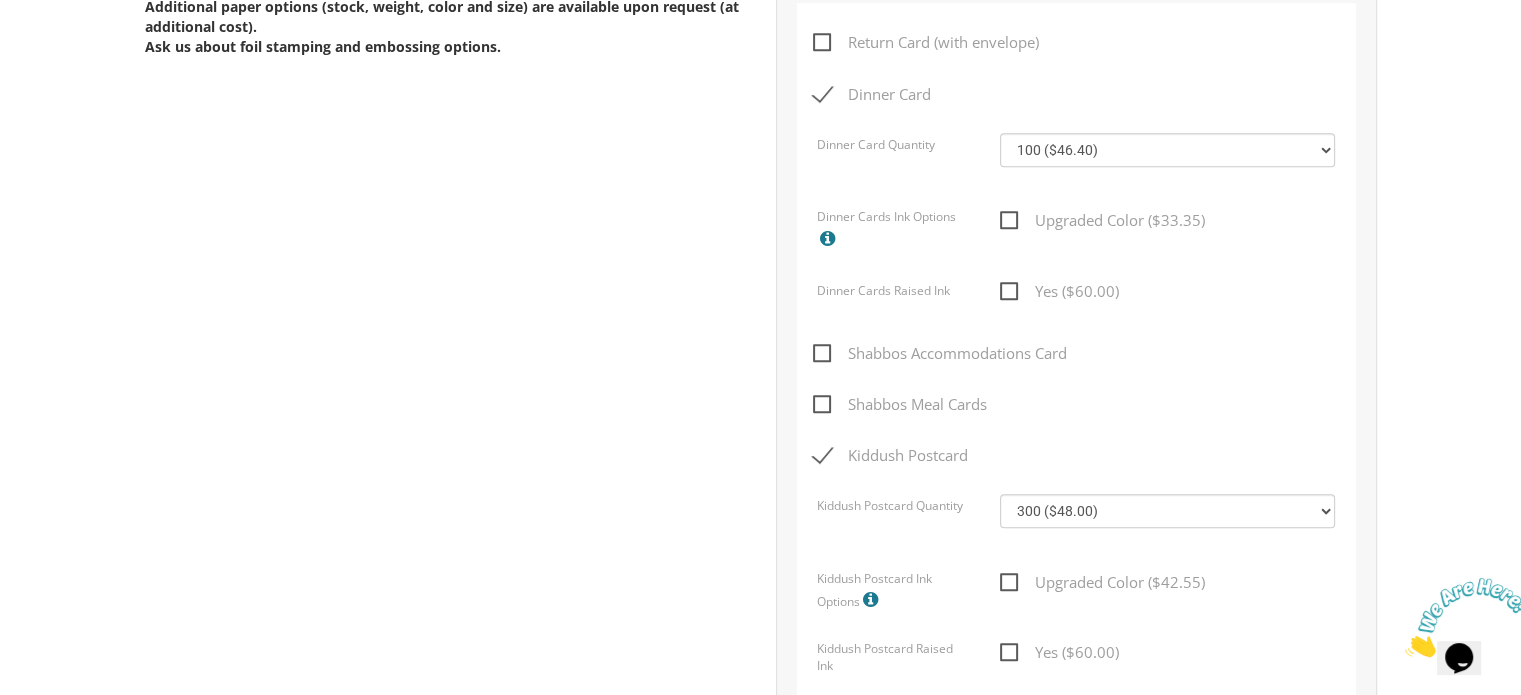 scroll, scrollTop: 1160, scrollLeft: 0, axis: vertical 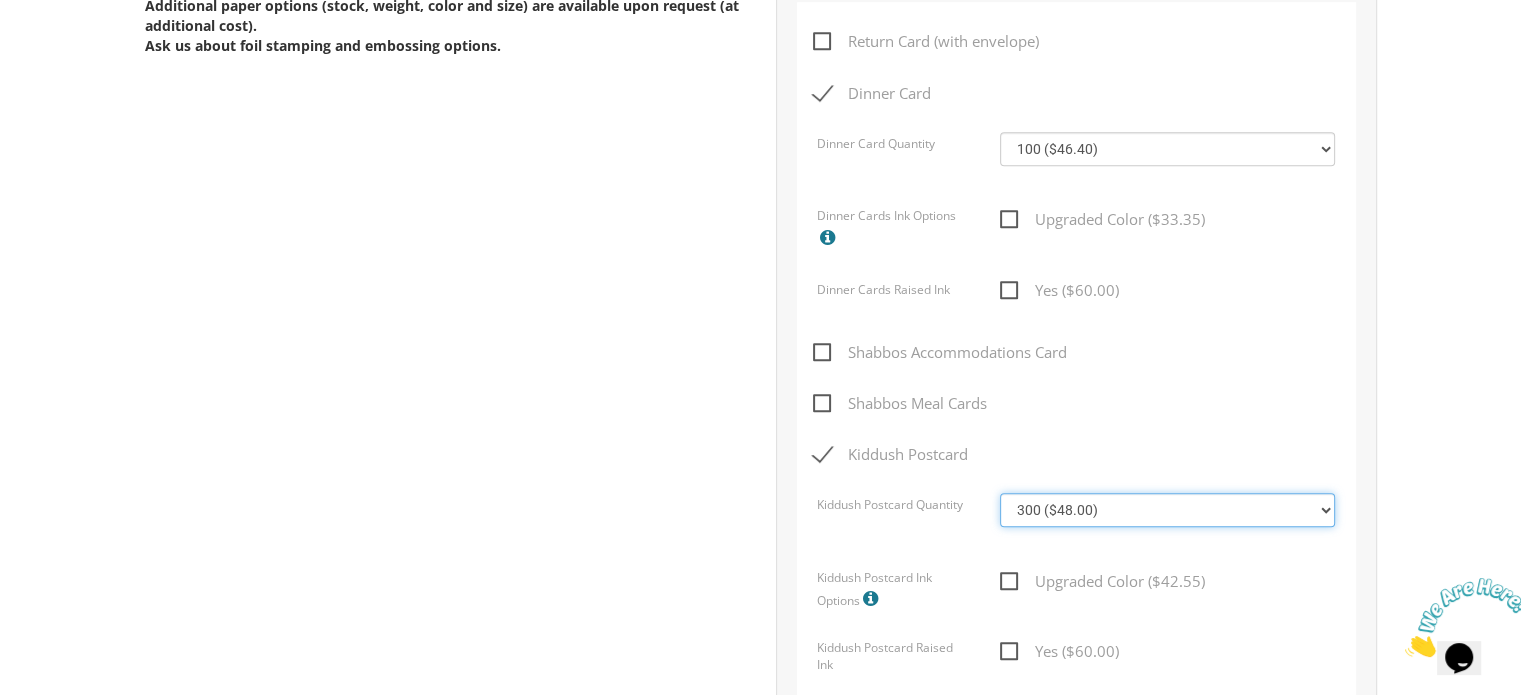 click on "100 ($36.00) 200 ($42.00) 300 ($48.00) 400 ($54.00) 500 ($60.00) 600 ($66.00) 700 ($72.00) 800 ($78.00) 900 ($84.00) 1000 ($90.00)" at bounding box center (1167, 510) 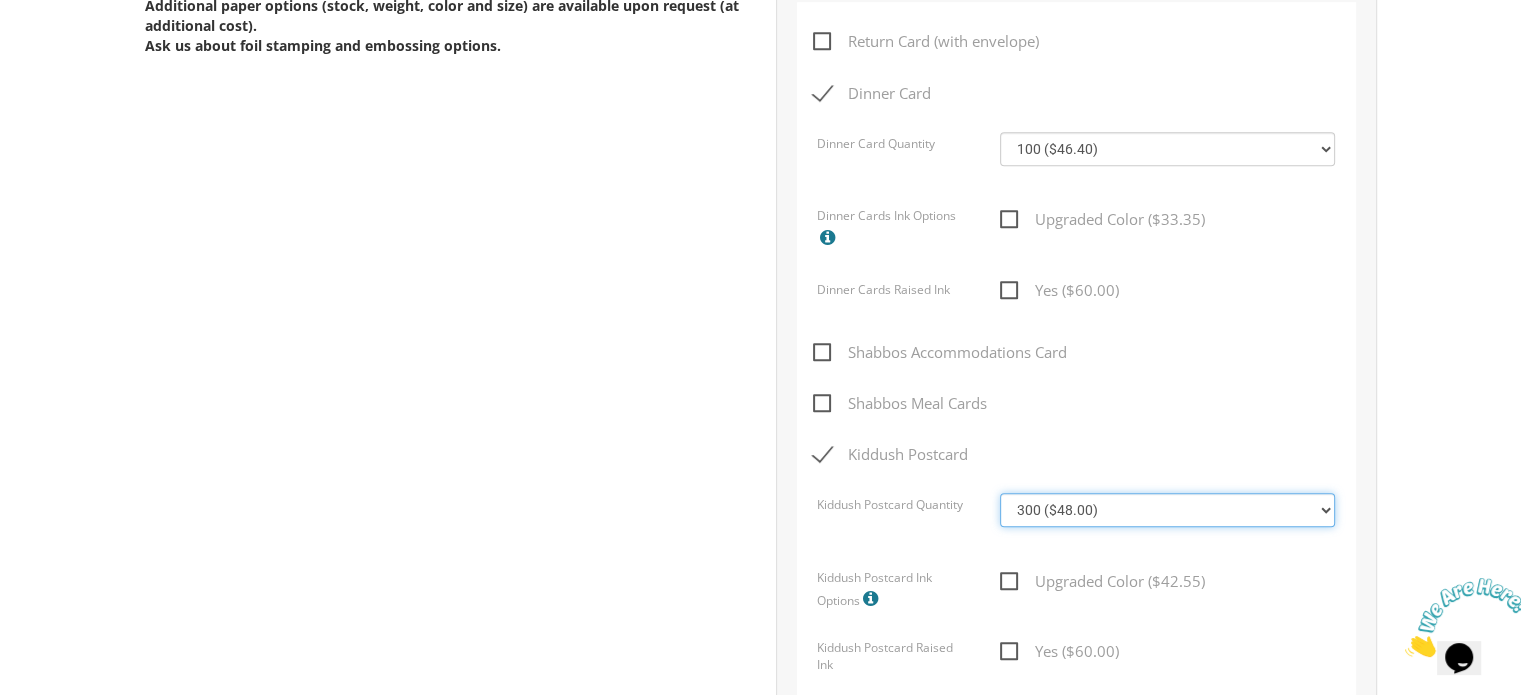 select on "400" 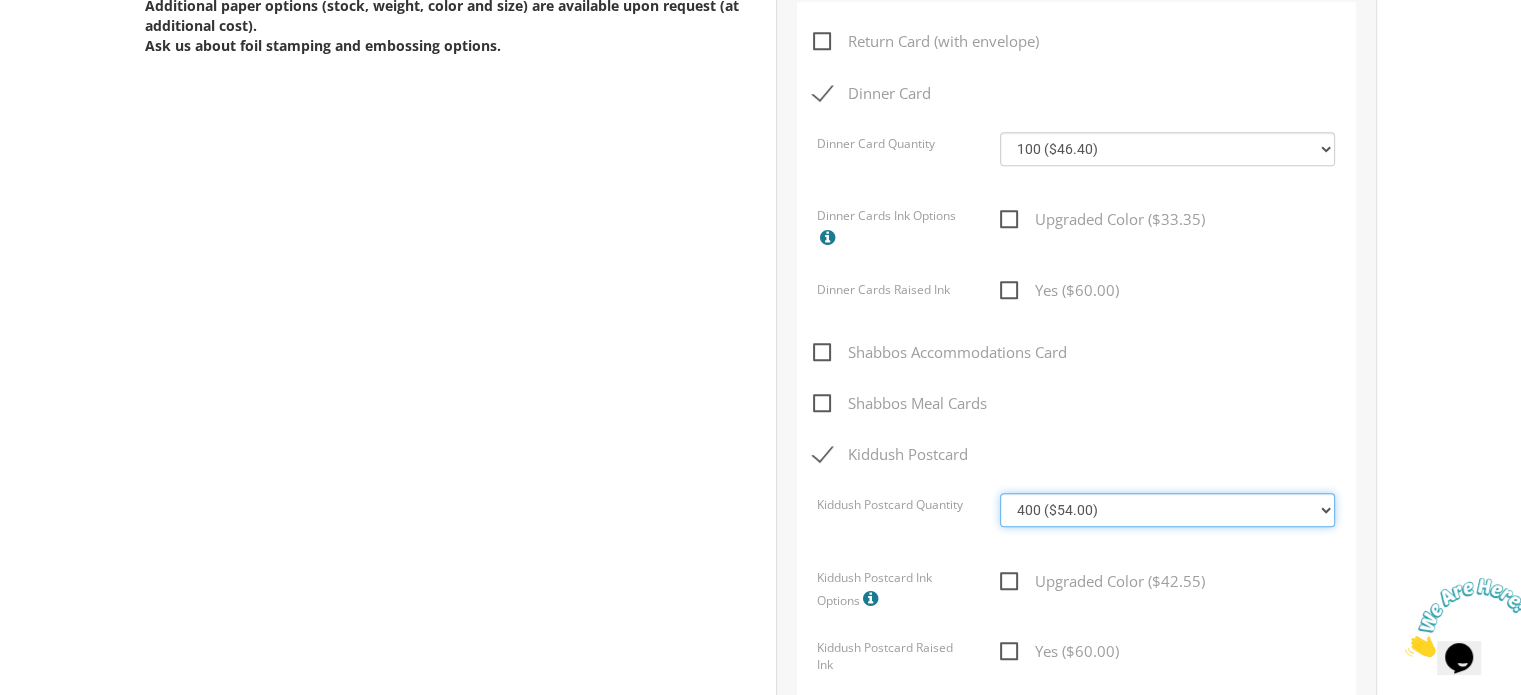 click on "100 ($36.00) 200 ($42.00) 300 ($48.00) 400 ($54.00) 500 ($60.00) 600 ($66.00) 700 ($72.00) 800 ($78.00) 900 ($84.00) 1000 ($90.00)" at bounding box center [1167, 510] 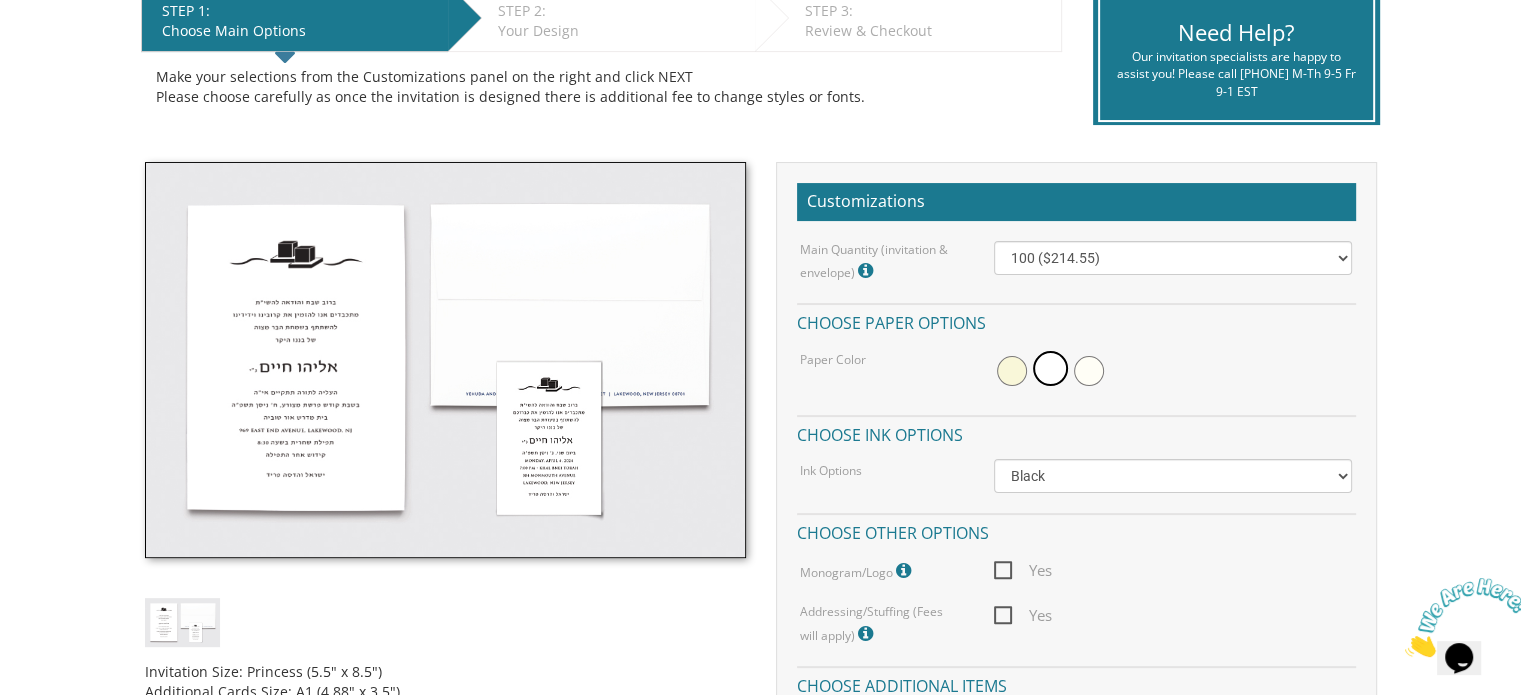 scroll, scrollTop: 431, scrollLeft: 0, axis: vertical 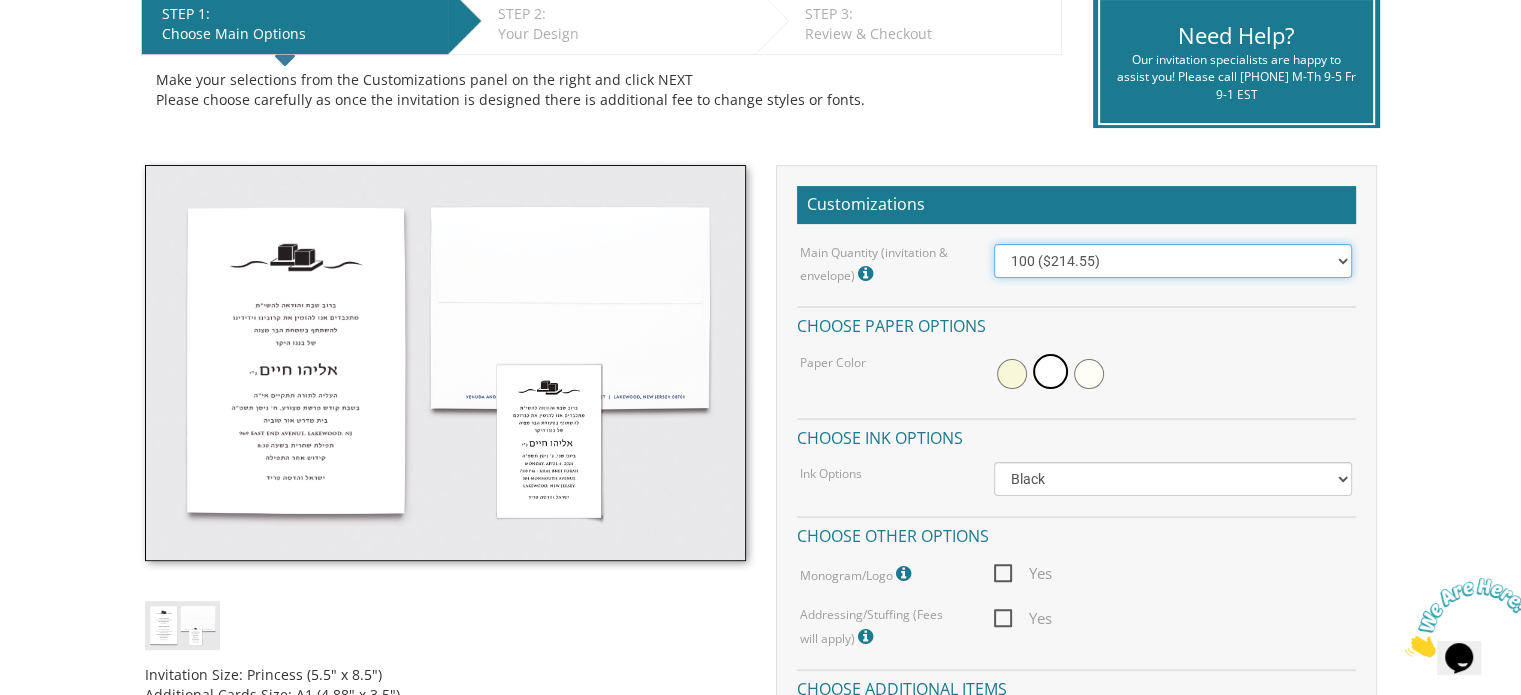click on "100 ($214.55) 200 ($254.60) 300 ($294.25) 400 ($333.55) 500 ($373.90) 600 ($413.25) 700 ($452.35) 800 ($491.40) 900 ($528.00) 1000 ($568.05)" at bounding box center [1173, 261] 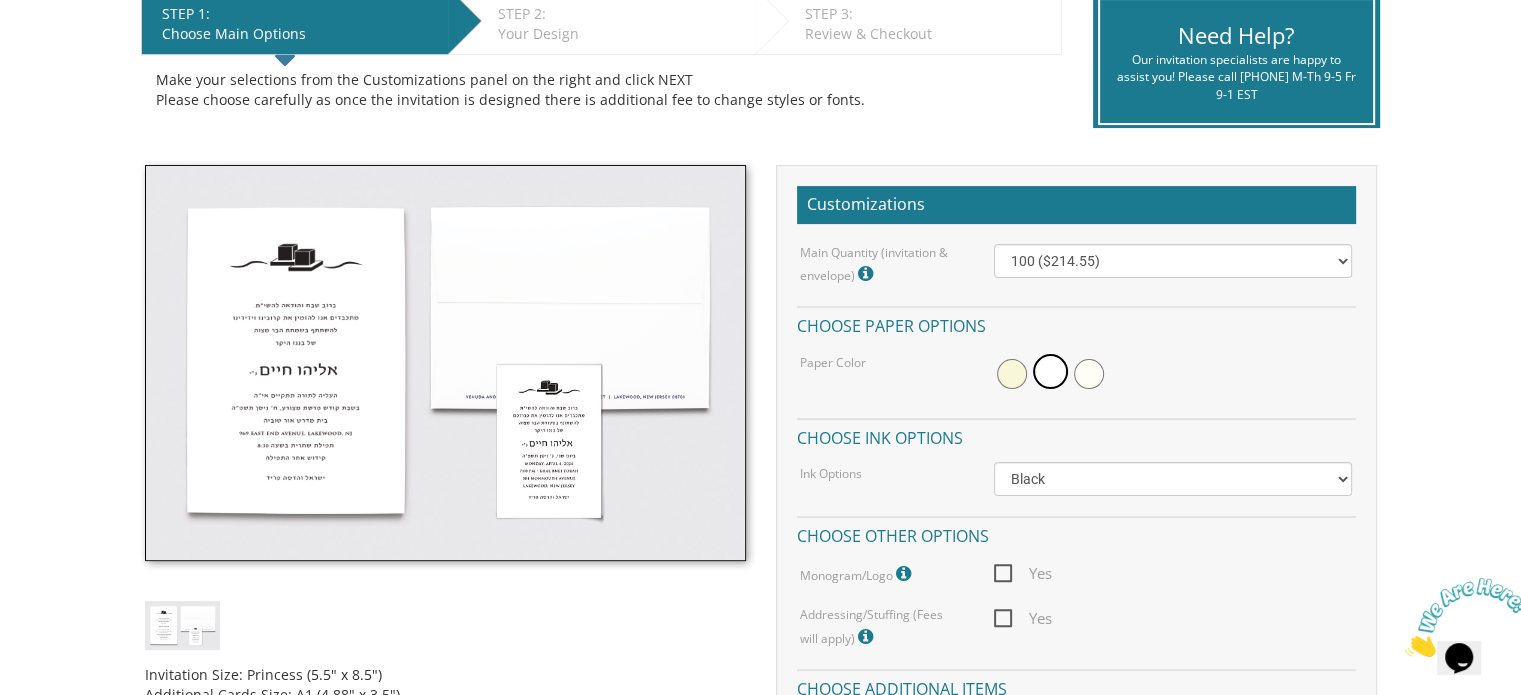 click on "Main Quantity (invitation & envelope) Invitation Size: Princess (5.5" x 8.5")" at bounding box center [882, 265] 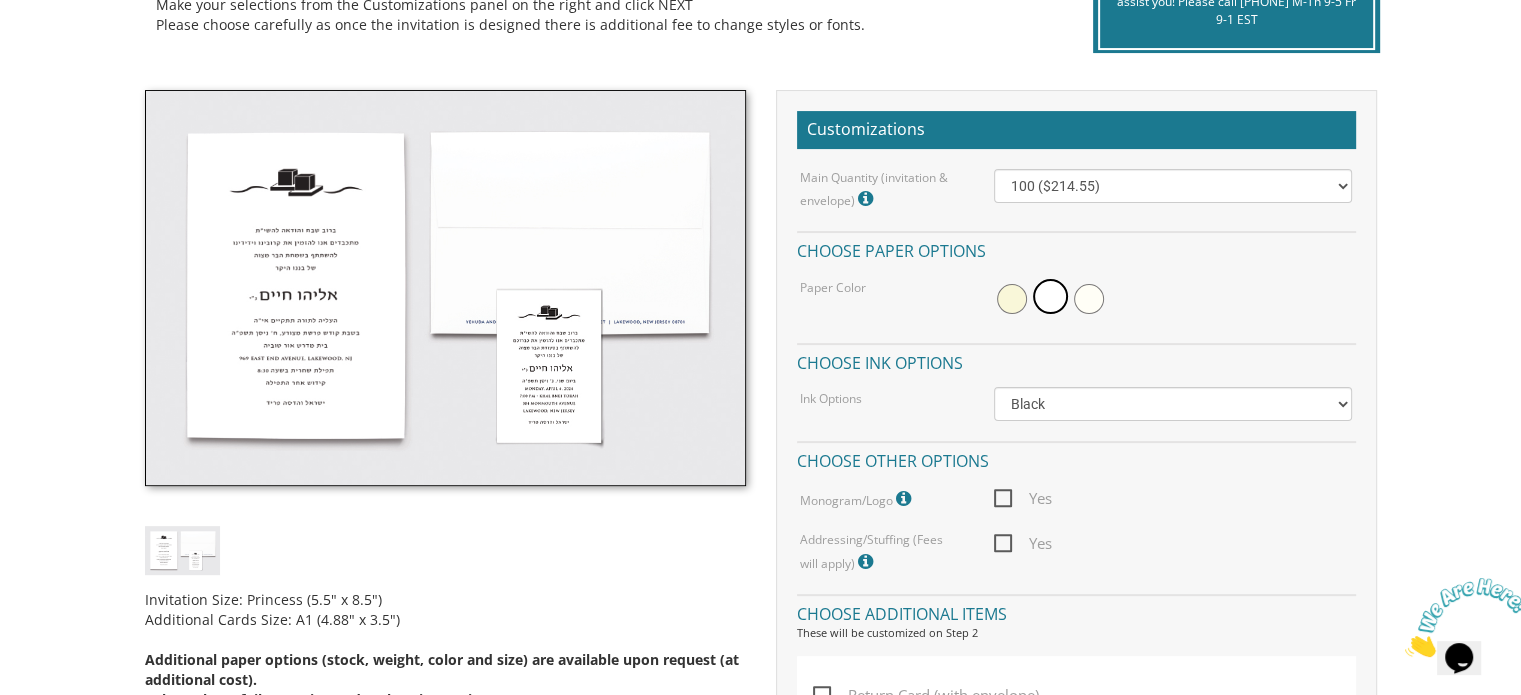 scroll, scrollTop: 496, scrollLeft: 0, axis: vertical 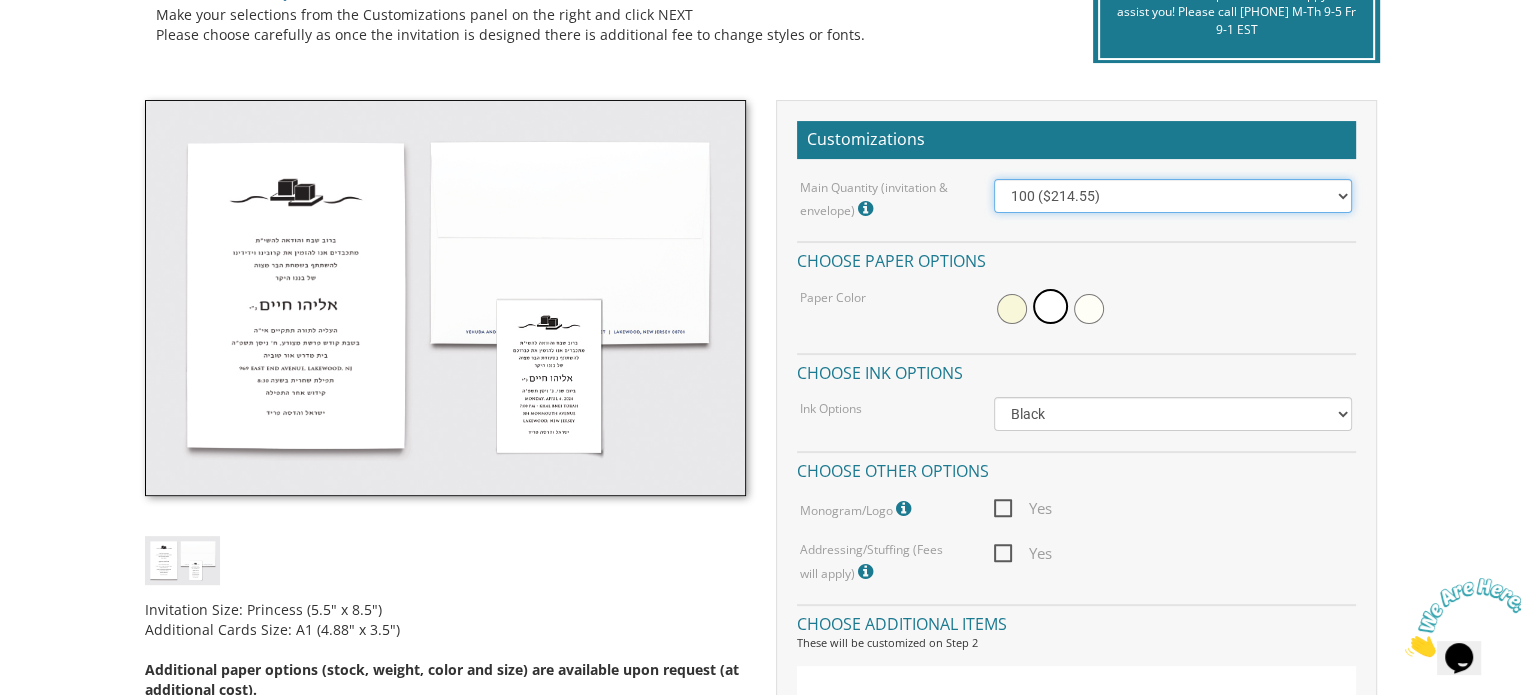 click on "100 ($214.55) 200 ($254.60) 300 ($294.25) 400 ($333.55) 500 ($373.90) 600 ($413.25) 700 ($452.35) 800 ($491.40) 900 ($528.00) 1000 ($568.05)" at bounding box center [1173, 196] 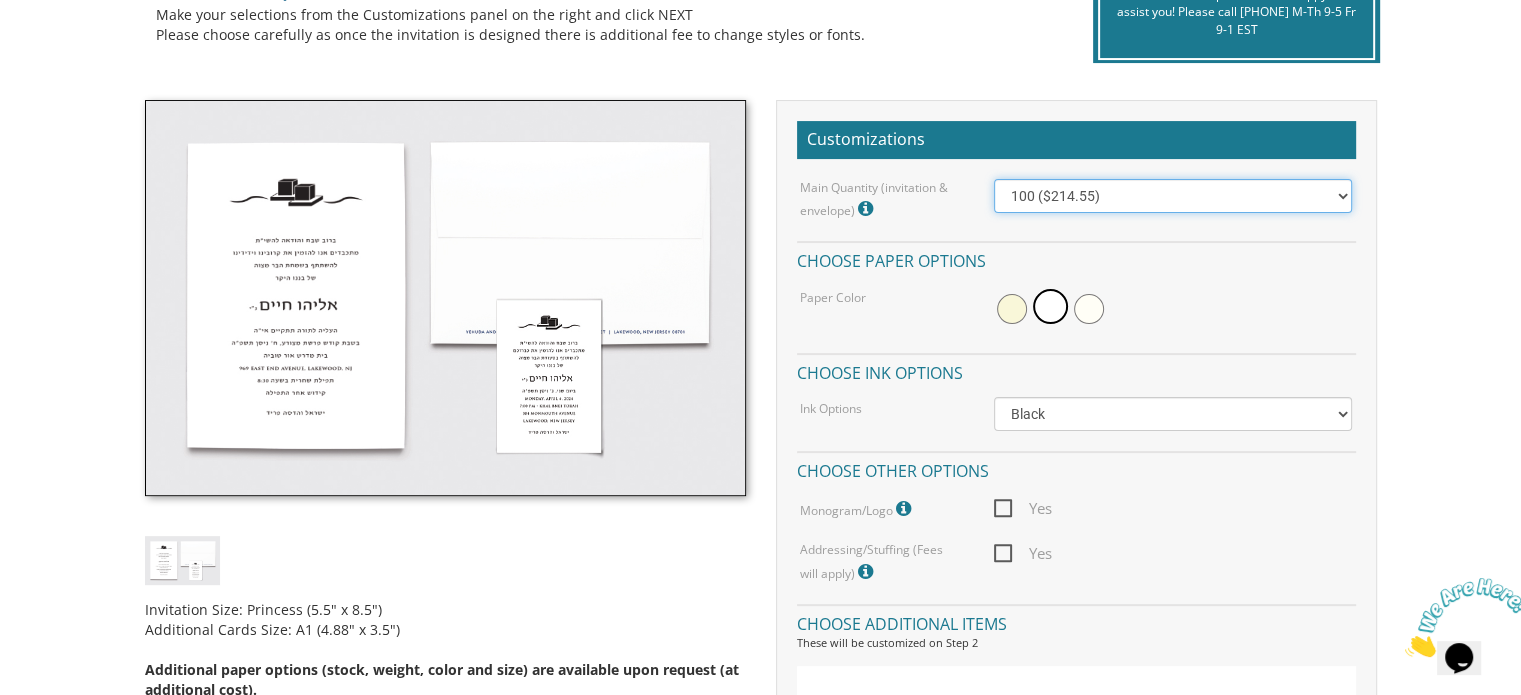 select on "300" 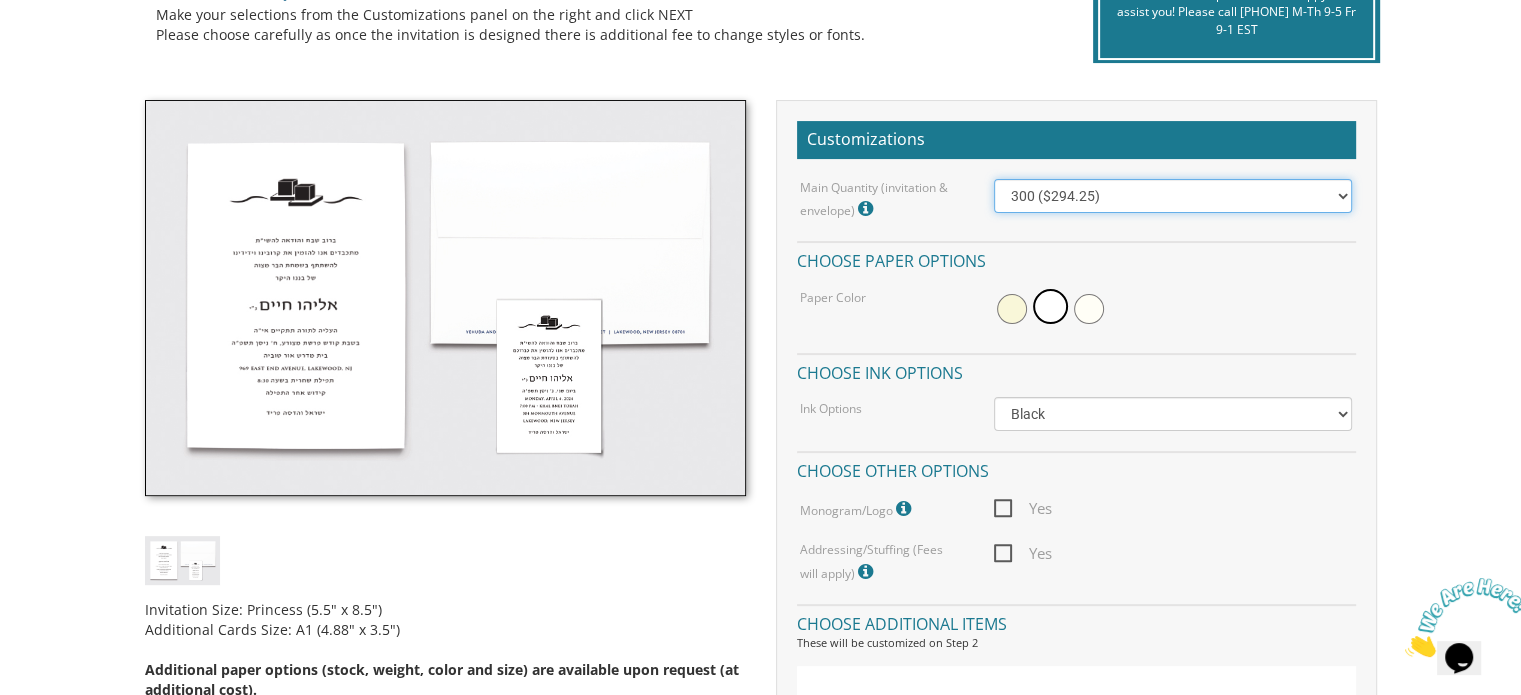 click on "100 ($214.55) 200 ($254.60) 300 ($294.25) 400 ($333.55) 500 ($373.90) 600 ($413.25) 700 ($452.35) 800 ($491.40) 900 ($528.00) 1000 ($568.05)" at bounding box center (1173, 196) 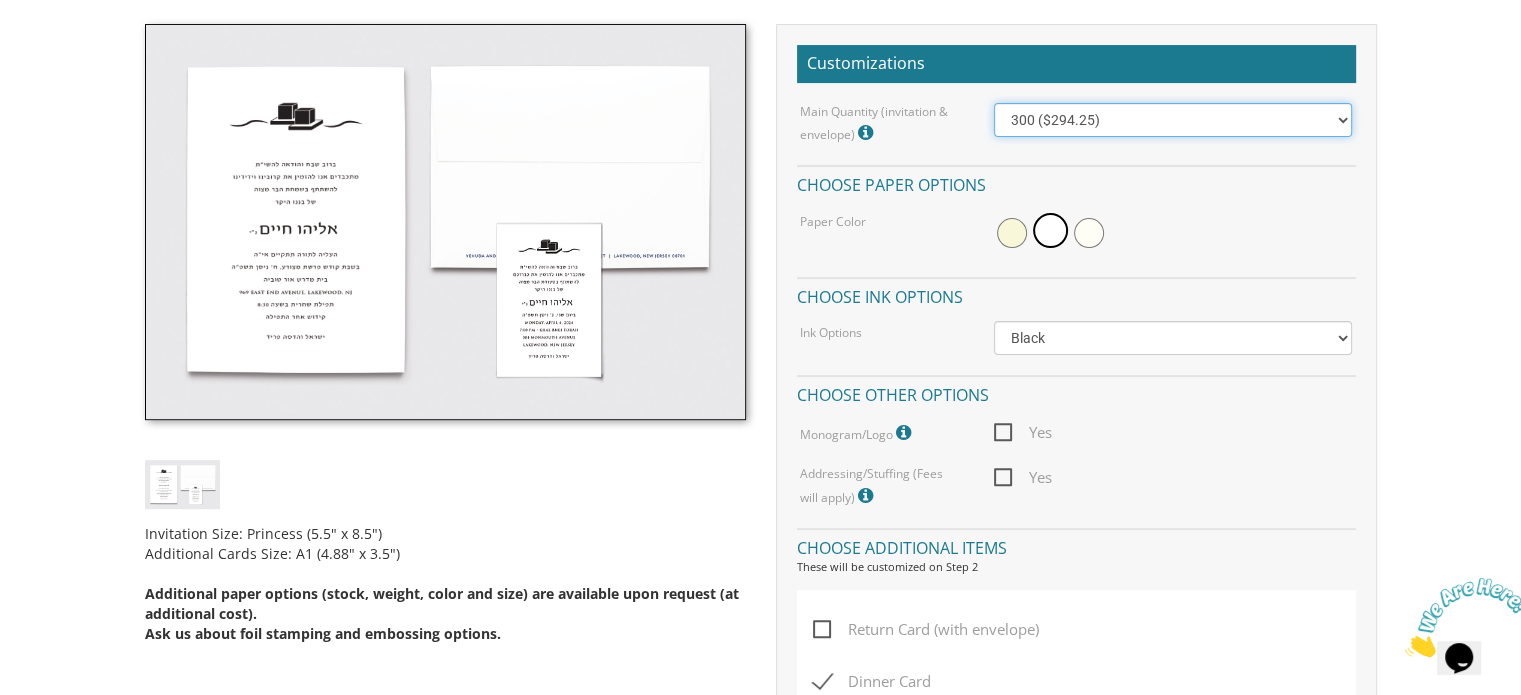 scroll, scrollTop: 478, scrollLeft: 0, axis: vertical 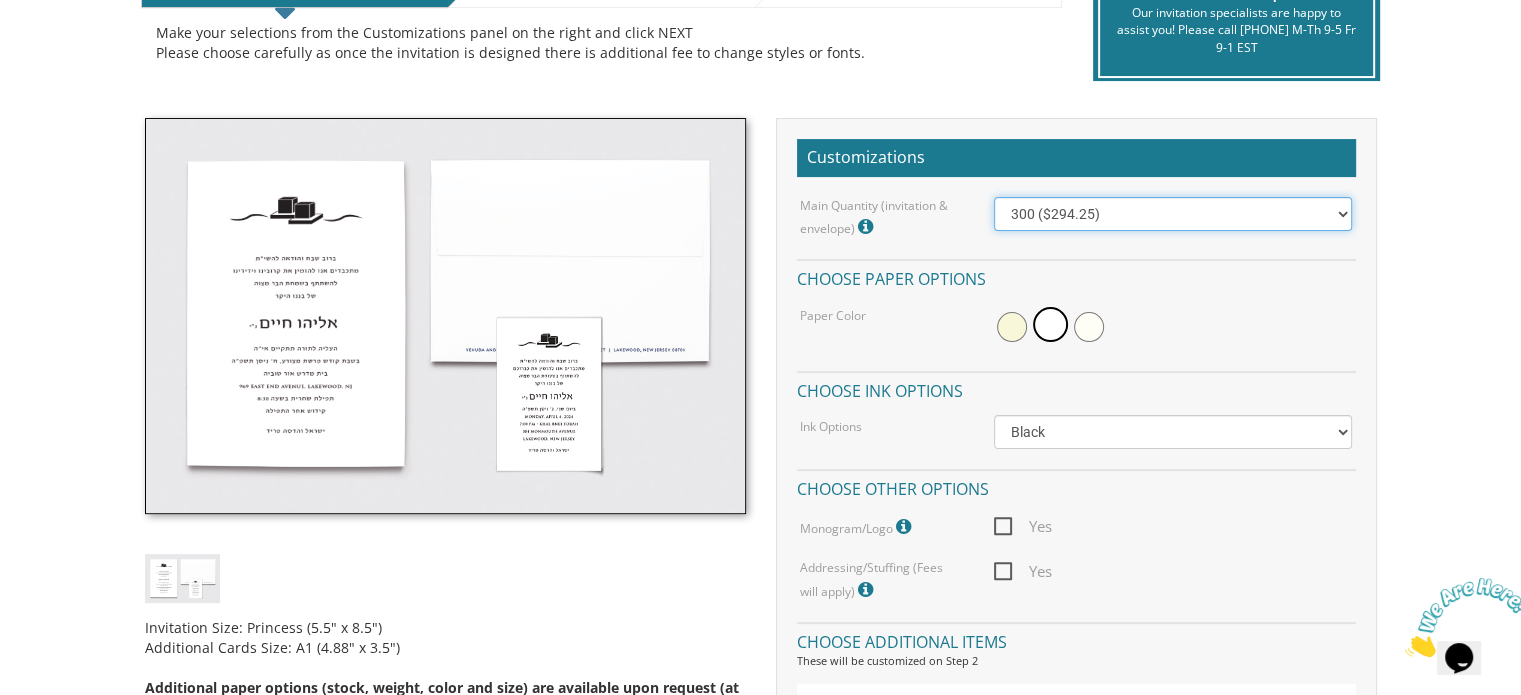 click on "100 ($214.55) 200 ($254.60) 300 ($294.25) 400 ($333.55) 500 ($373.90) 600 ($413.25) 700 ($452.35) 800 ($491.40) 900 ($528.00) 1000 ($568.05)" at bounding box center [1173, 214] 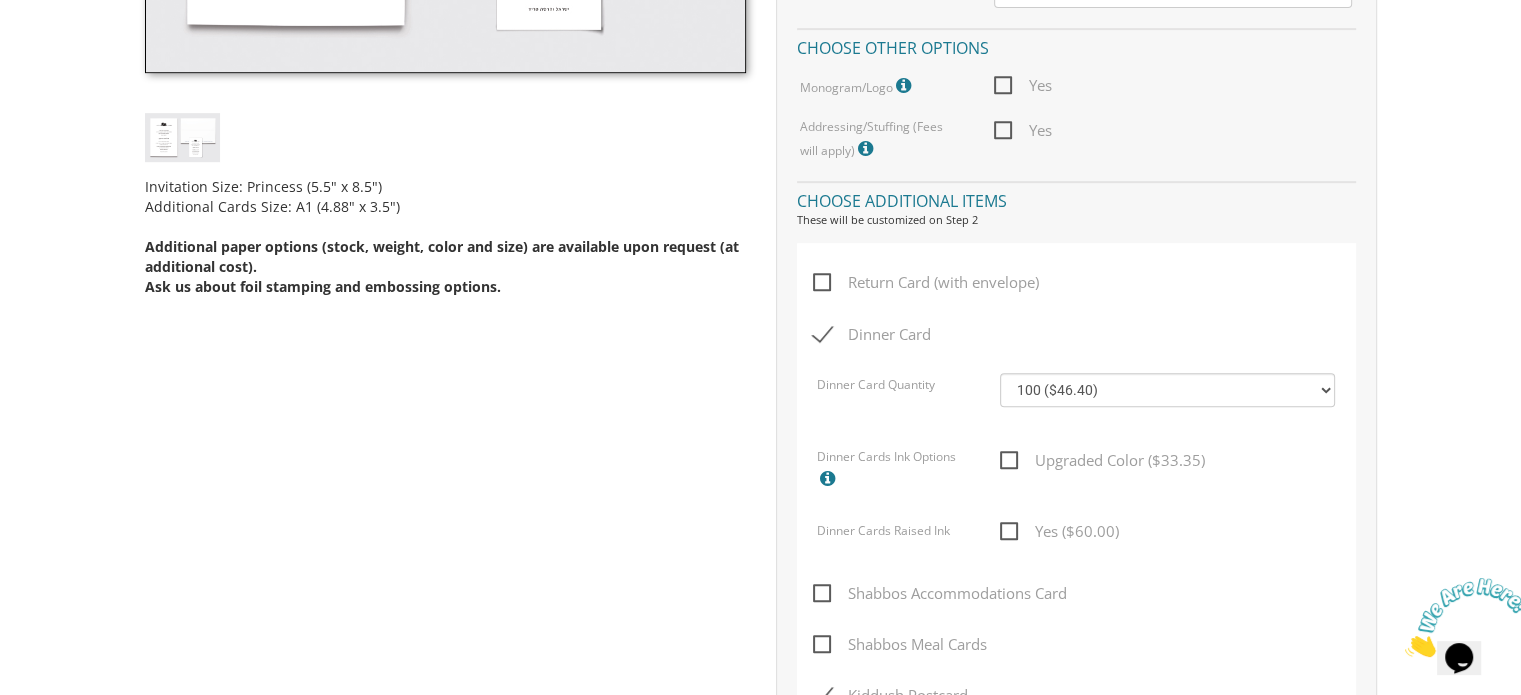 scroll, scrollTop: 920, scrollLeft: 0, axis: vertical 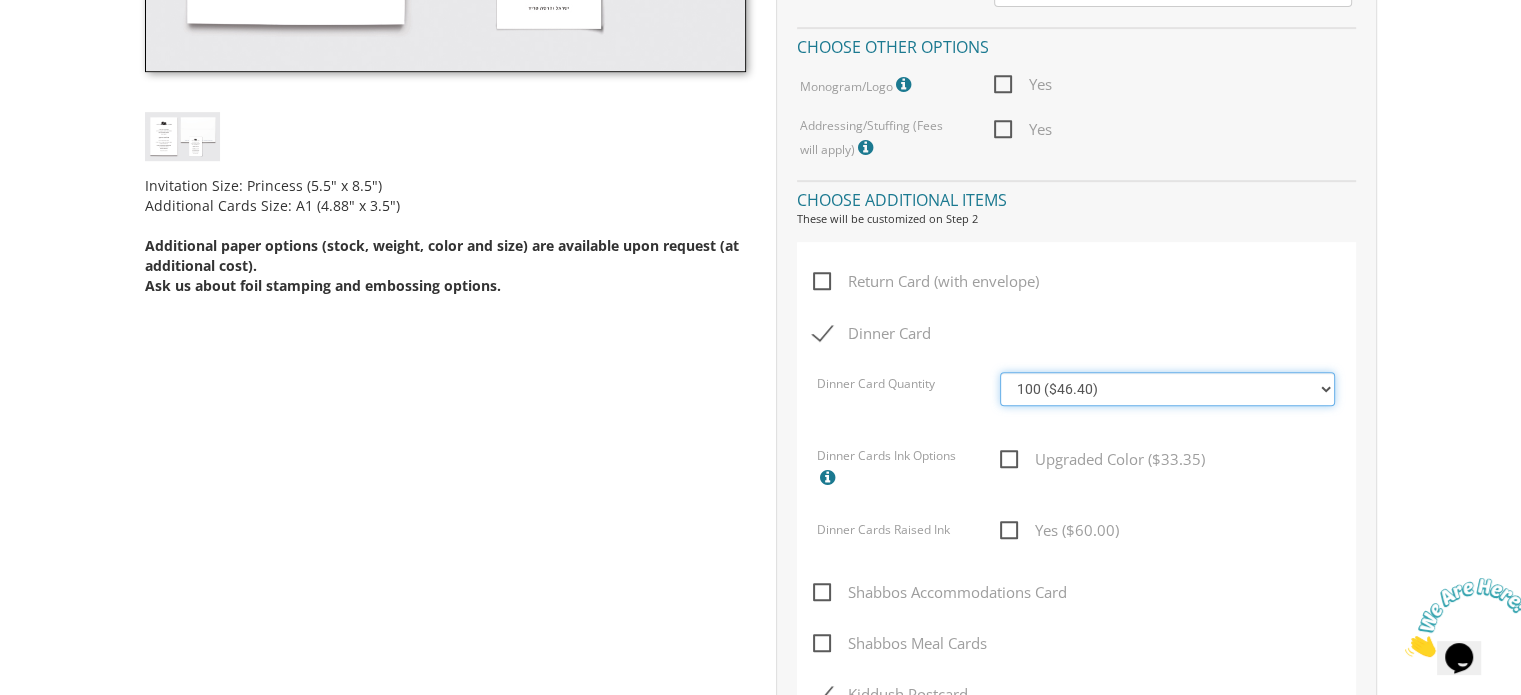 click on "100 ($46.40) 200 ($55.20) 300 ($61.85) 400 ($70.60) 500 ($77.20) 600 ($85.95) 700 ($92.55) 800 ($99.10) 900 ($107.85) 1000 ($114.40)" at bounding box center [1167, 389] 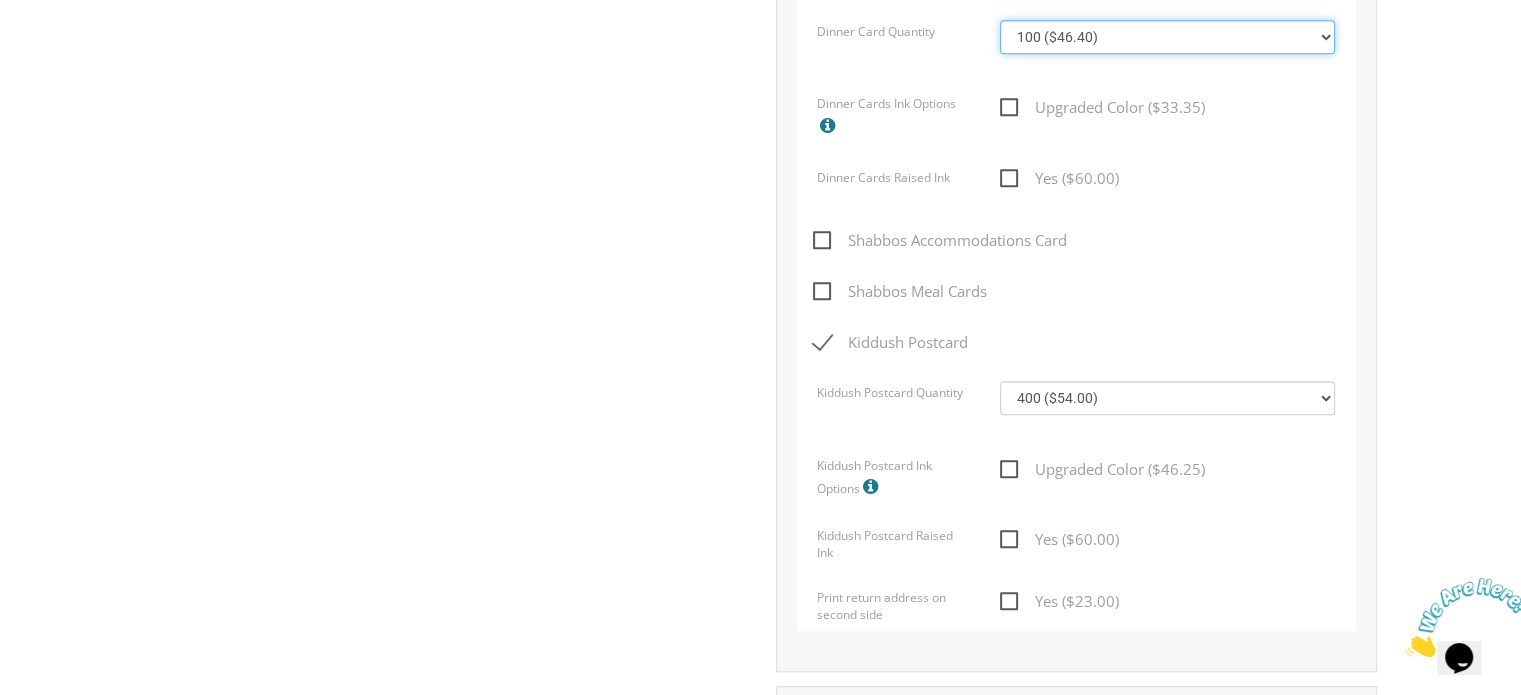 scroll, scrollTop: 1276, scrollLeft: 0, axis: vertical 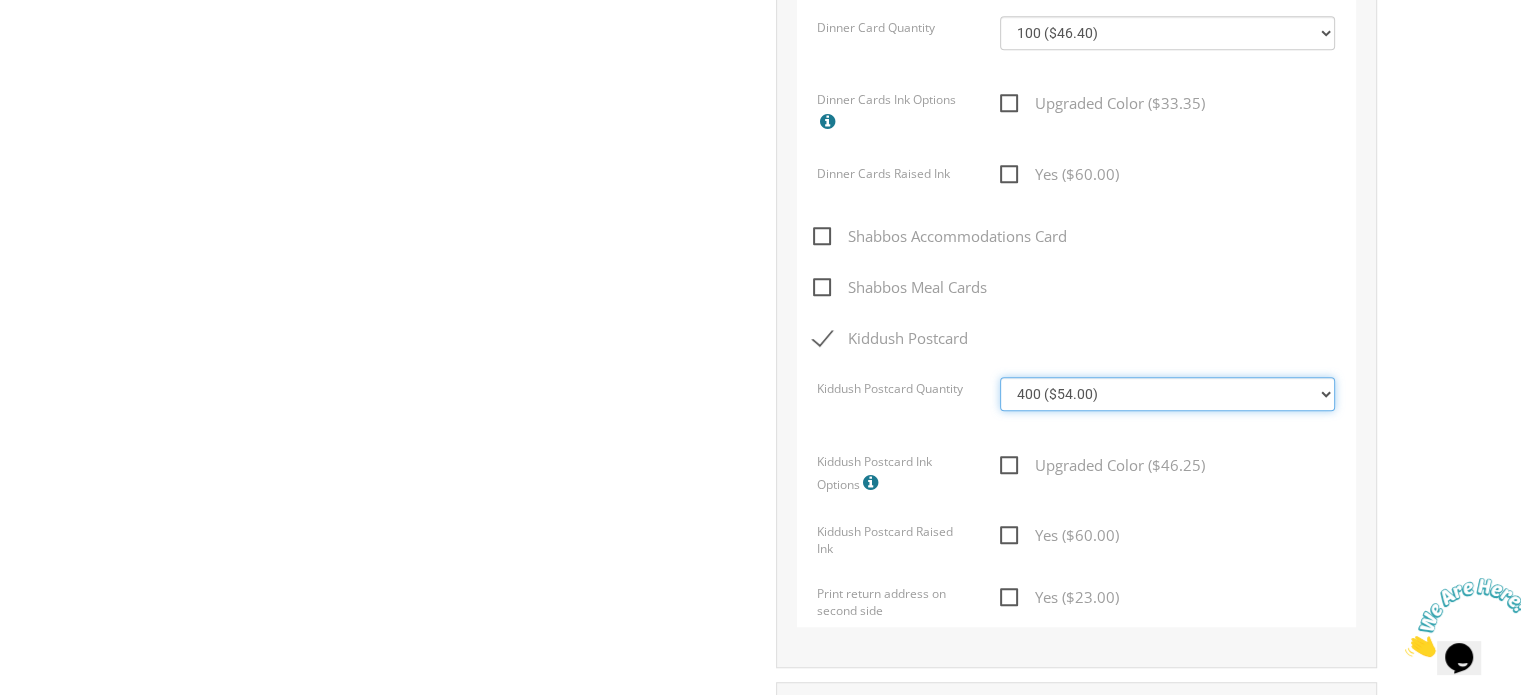 click on "100 ($36.00) 200 ($42.00) 300 ($48.00) 400 ($54.00) 500 ($60.00) 600 ($66.00) 700 ($72.00) 800 ($78.00) 900 ($84.00) 1000 ($90.00)" at bounding box center [1167, 394] 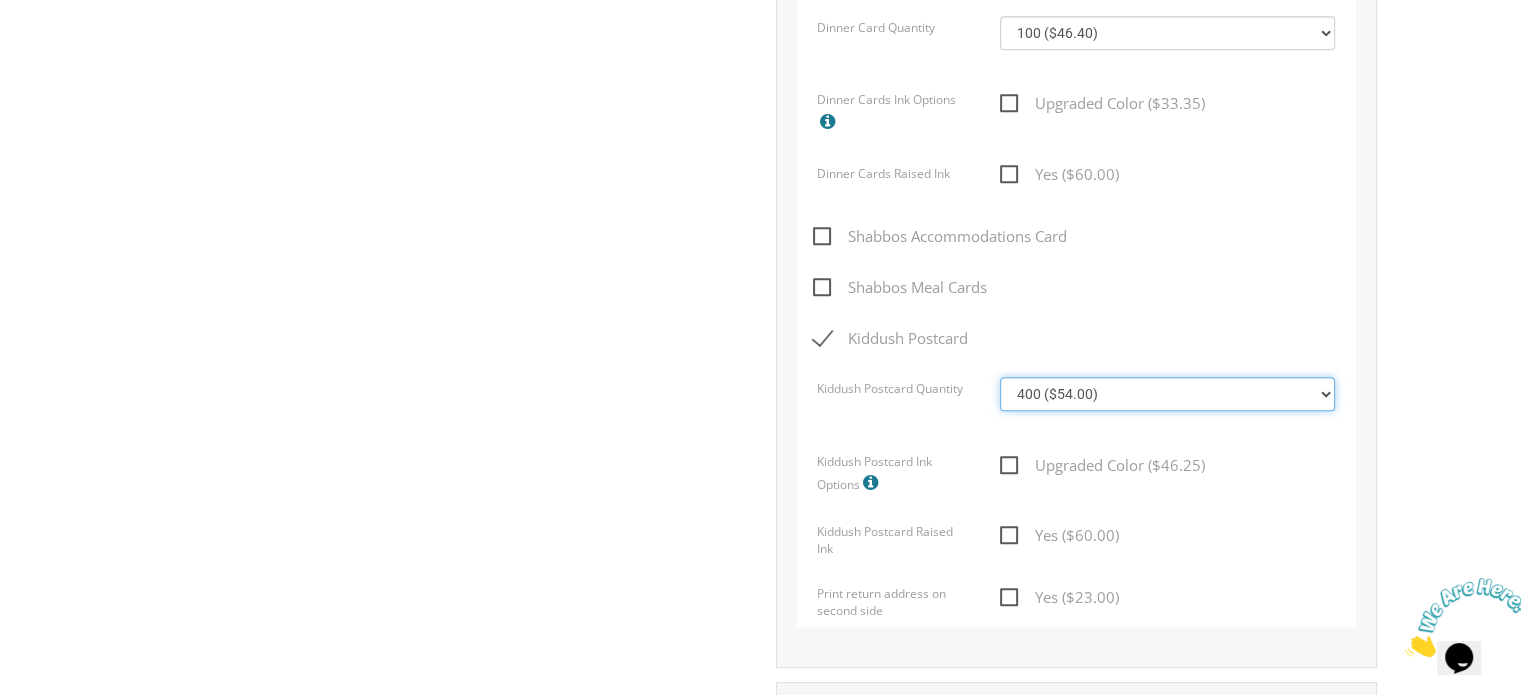 select on "100" 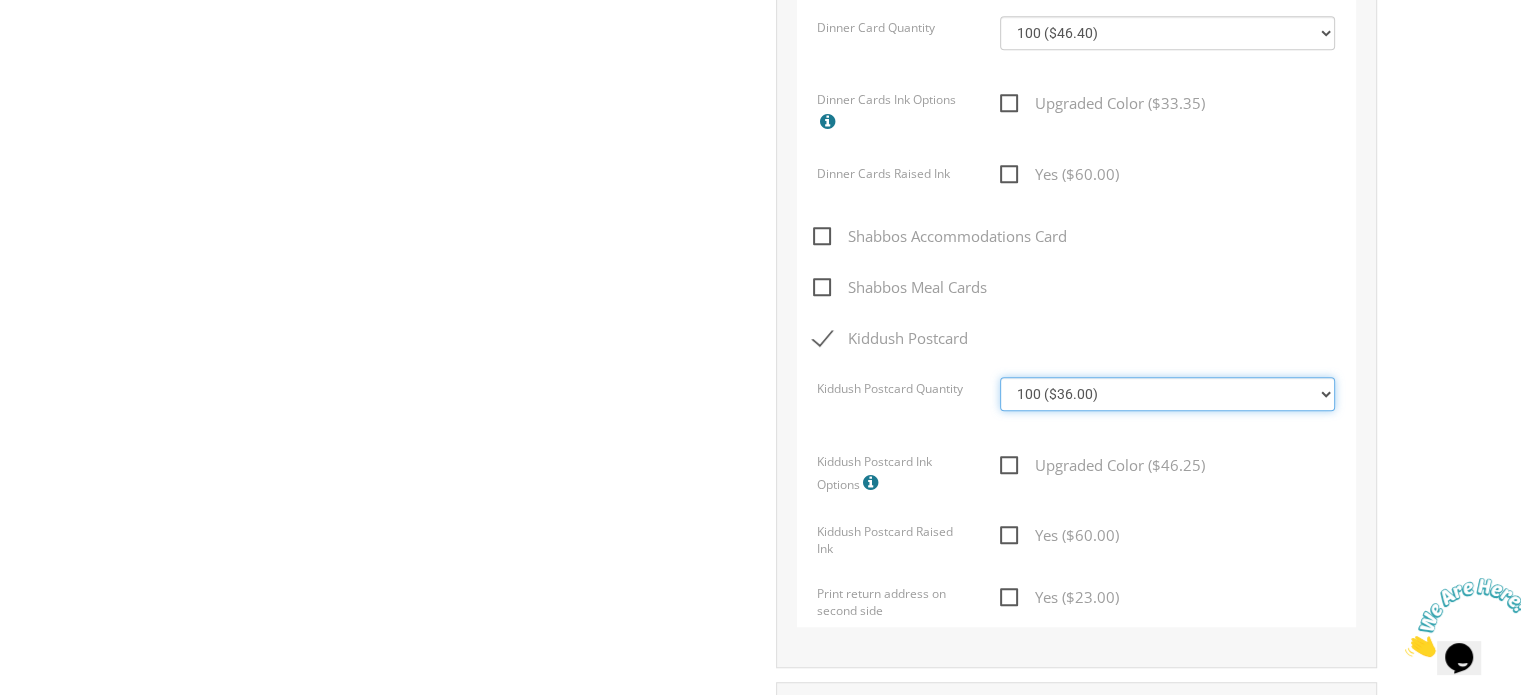 click on "100 ($36.00) 200 ($42.00) 300 ($48.00) 400 ($54.00) 500 ($60.00) 600 ($66.00) 700 ($72.00) 800 ($78.00) 900 ($84.00) 1000 ($90.00)" at bounding box center (1167, 394) 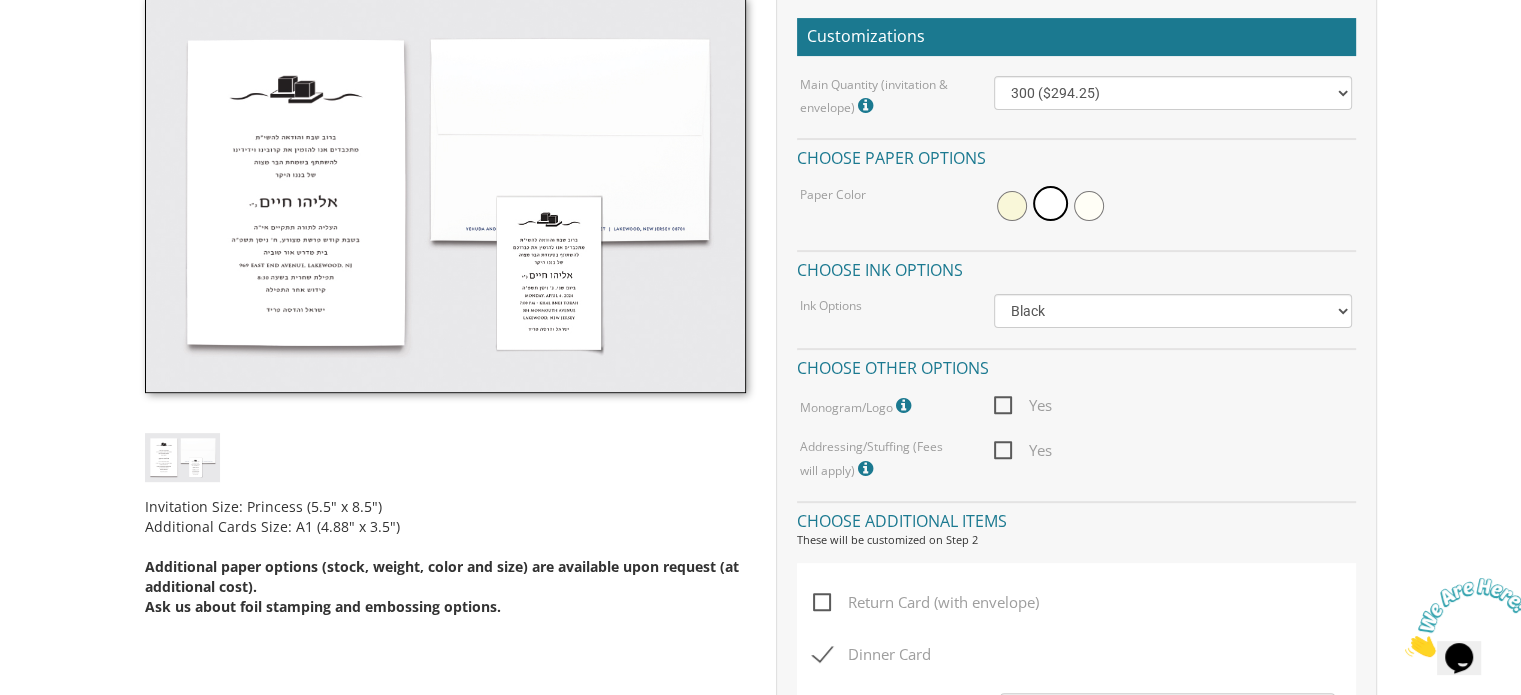 scroll, scrollTop: 566, scrollLeft: 0, axis: vertical 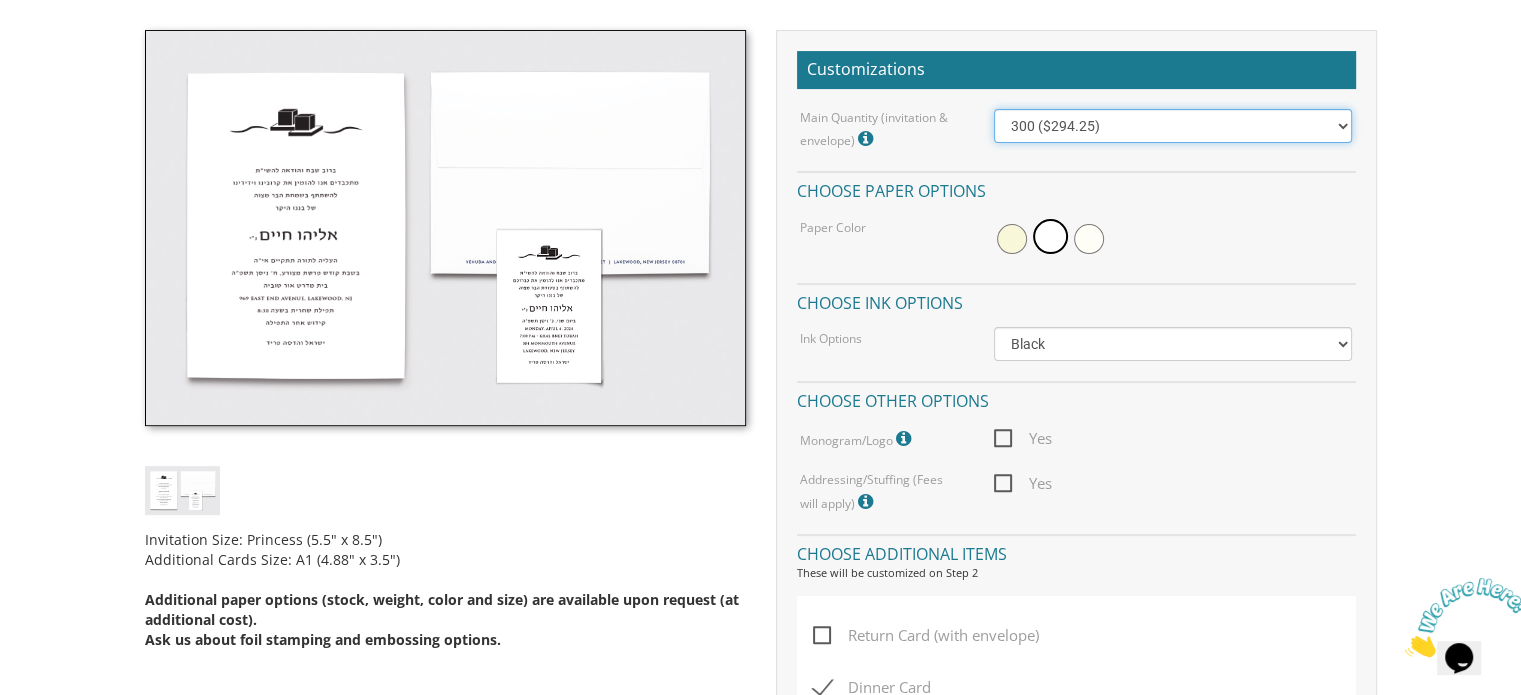 click on "100 ($214.55) 200 ($254.60) 300 ($294.25) 400 ($333.55) 500 ($373.90) 600 ($413.25) 700 ($452.35) 800 ($491.40) 900 ($528.00) 1000 ($568.05)" at bounding box center [1173, 126] 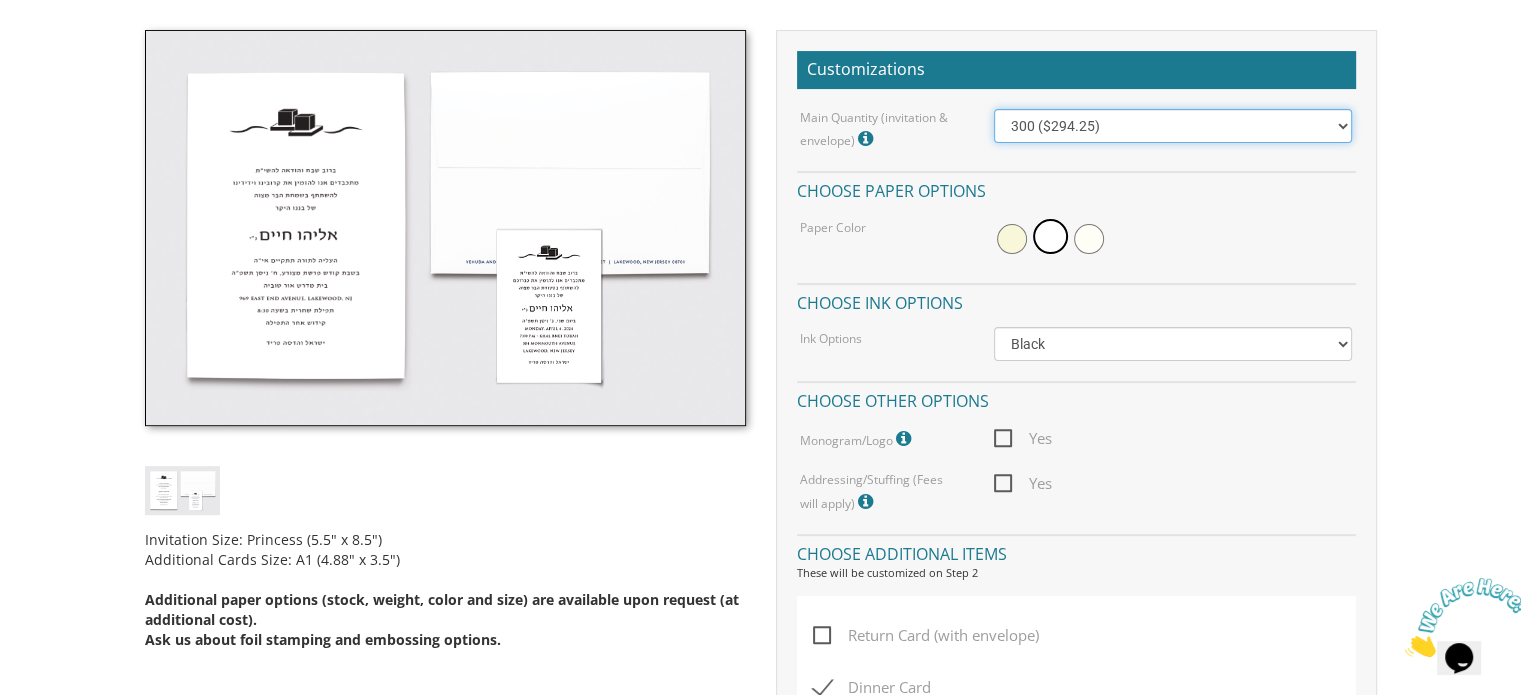 select on "400" 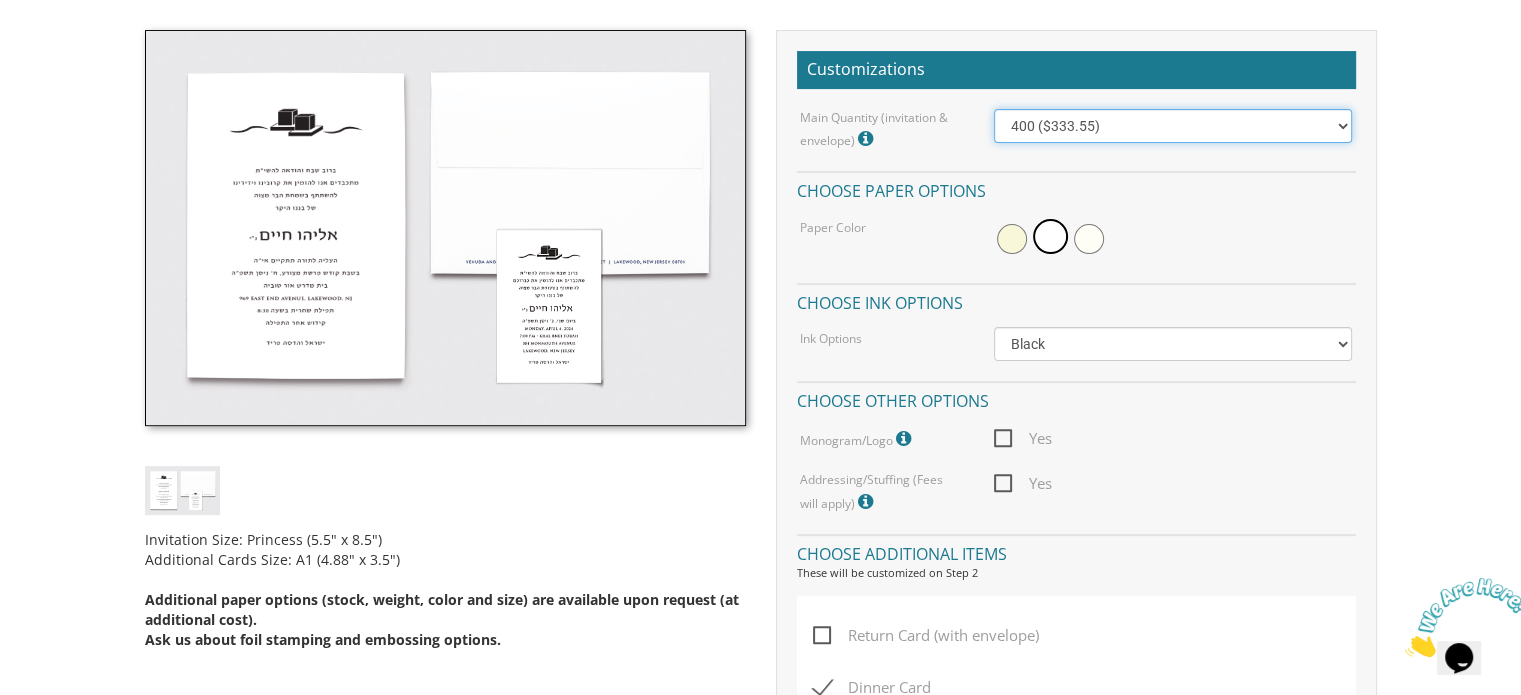 click on "100 ($214.55) 200 ($254.60) 300 ($294.25) 400 ($333.55) 500 ($373.90) 600 ($413.25) 700 ($452.35) 800 ($491.40) 900 ($528.00) 1000 ($568.05)" at bounding box center [1173, 126] 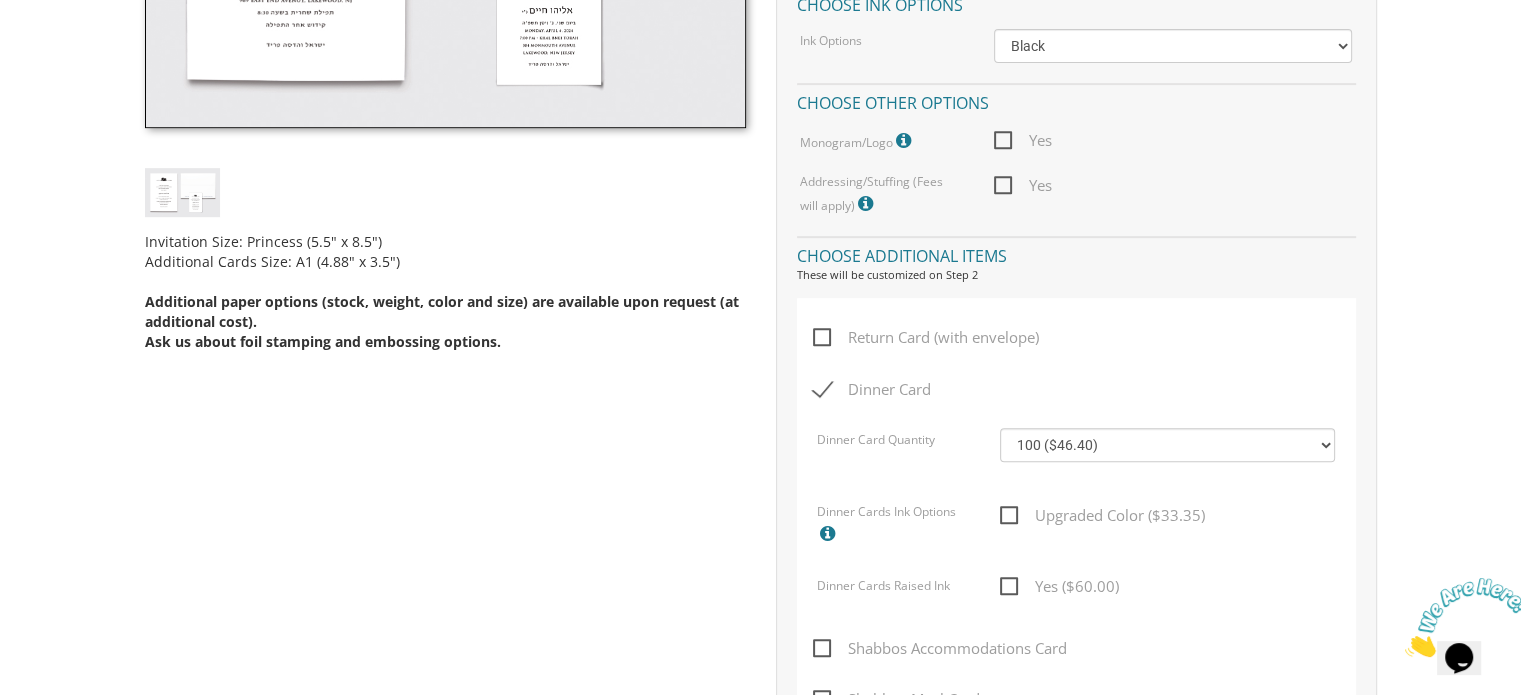 scroll, scrollTop: 942, scrollLeft: 0, axis: vertical 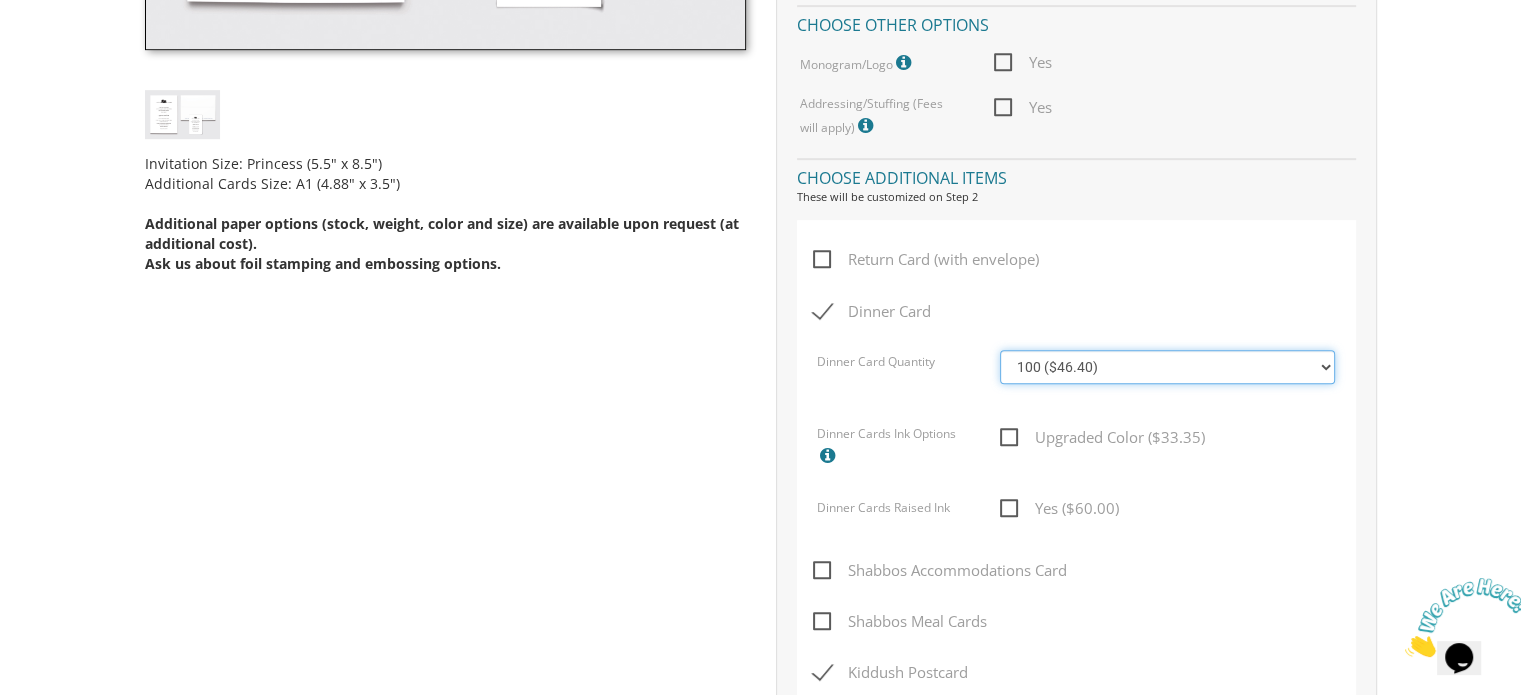 click on "100 ($46.40) 200 ($55.20) 300 ($61.85) 400 ($70.60) 500 ($77.20) 600 ($85.95) 700 ($92.55) 800 ($99.10) 900 ($107.85) 1000 ($114.40)" at bounding box center (1167, 367) 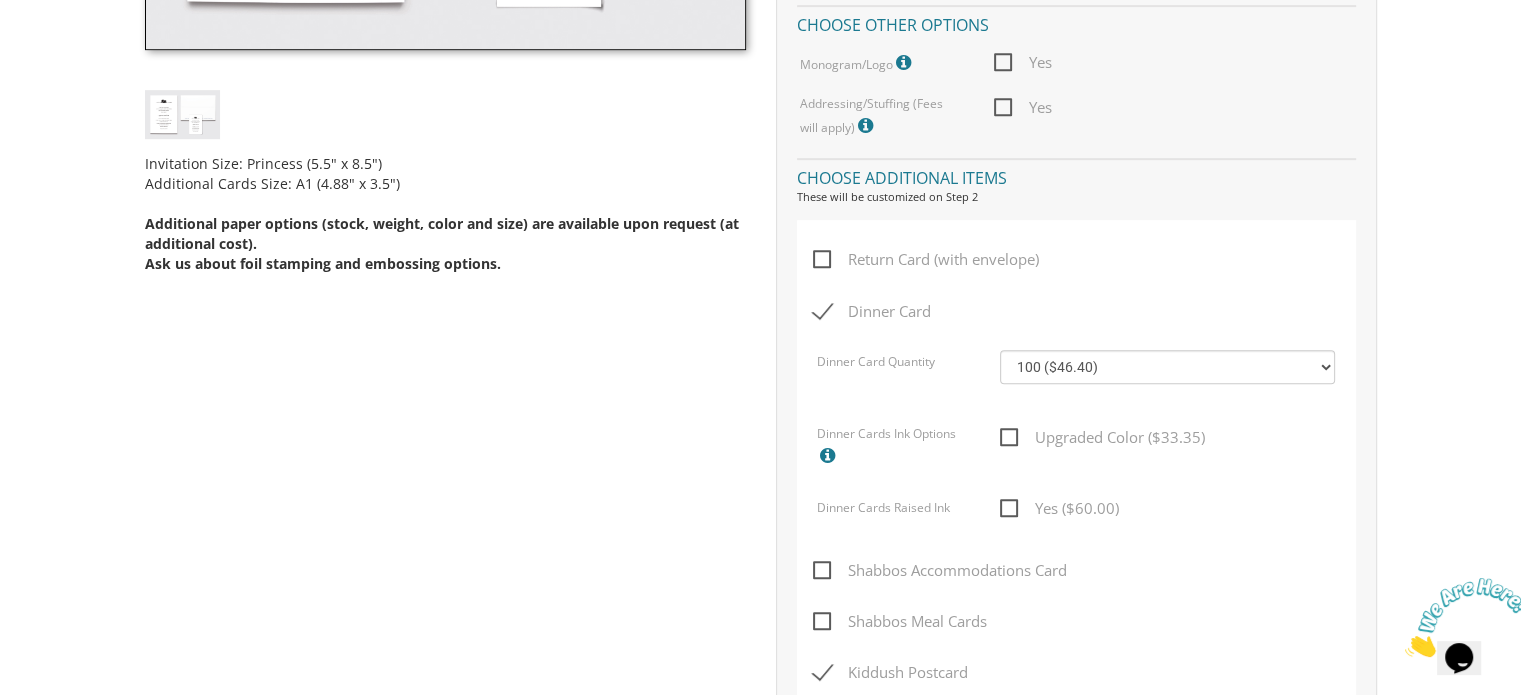 click on "Return Card (with envelope)" at bounding box center [1075, 272] 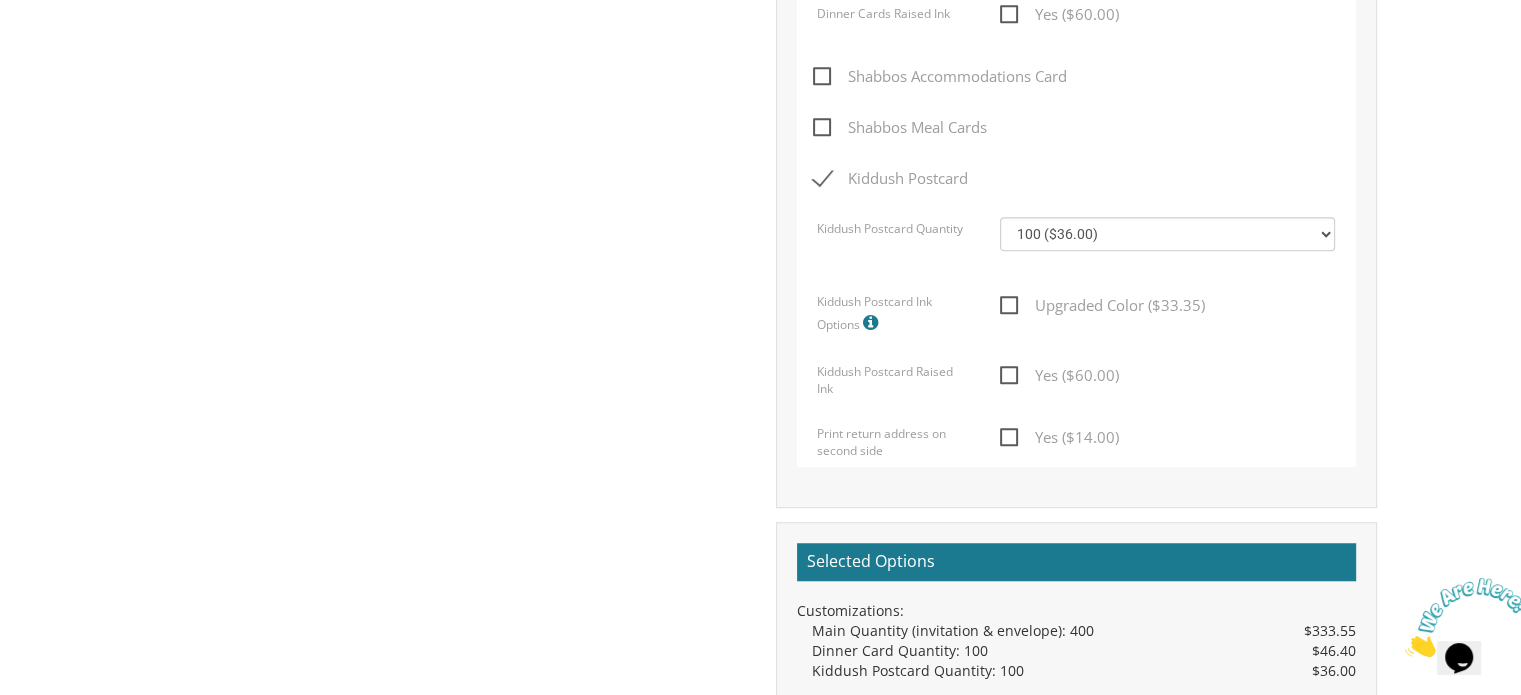 scroll, scrollTop: 1436, scrollLeft: 0, axis: vertical 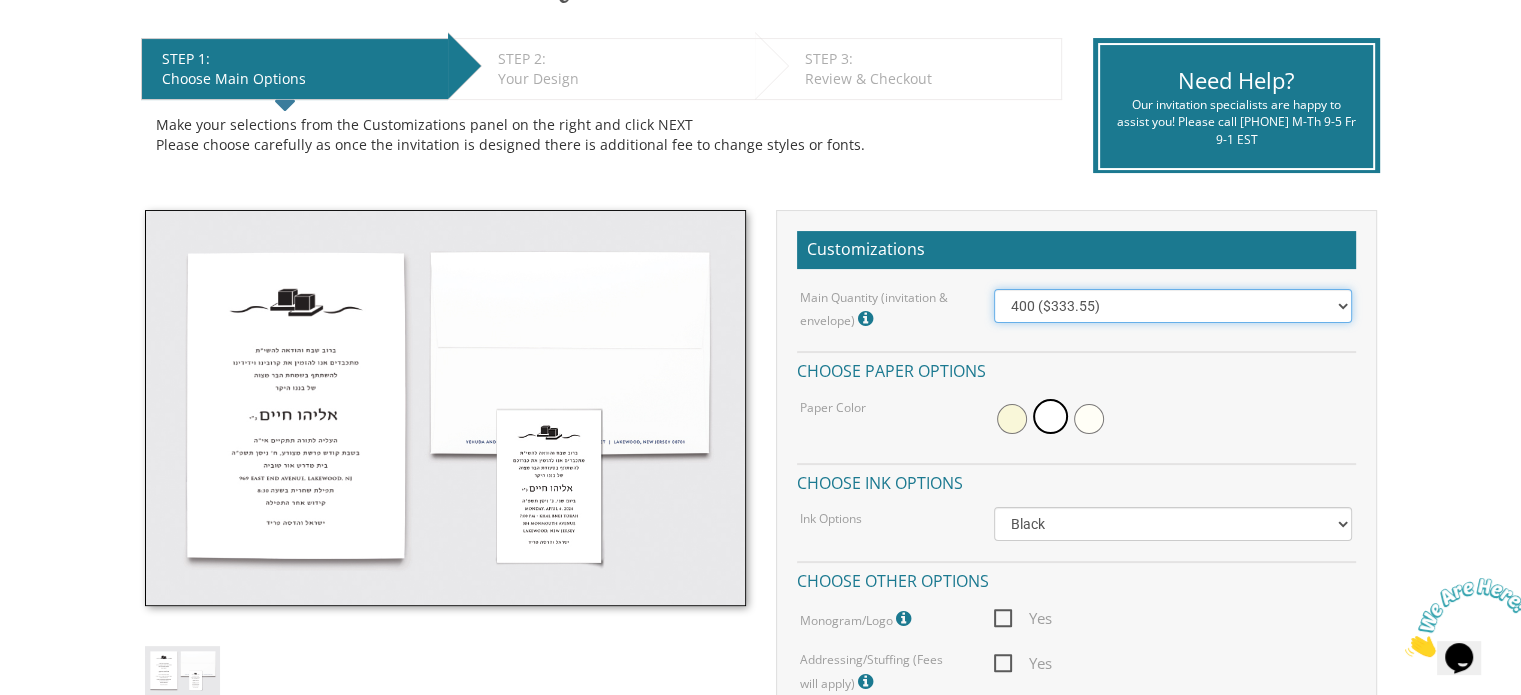 click on "100 ($214.55) 200 ($254.60) 300 ($294.25) 400 ($333.55) 500 ($373.90) 600 ($413.25) 700 ($452.35) 800 ($491.40) 900 ($528.00) 1000 ($568.05)" at bounding box center [1173, 306] 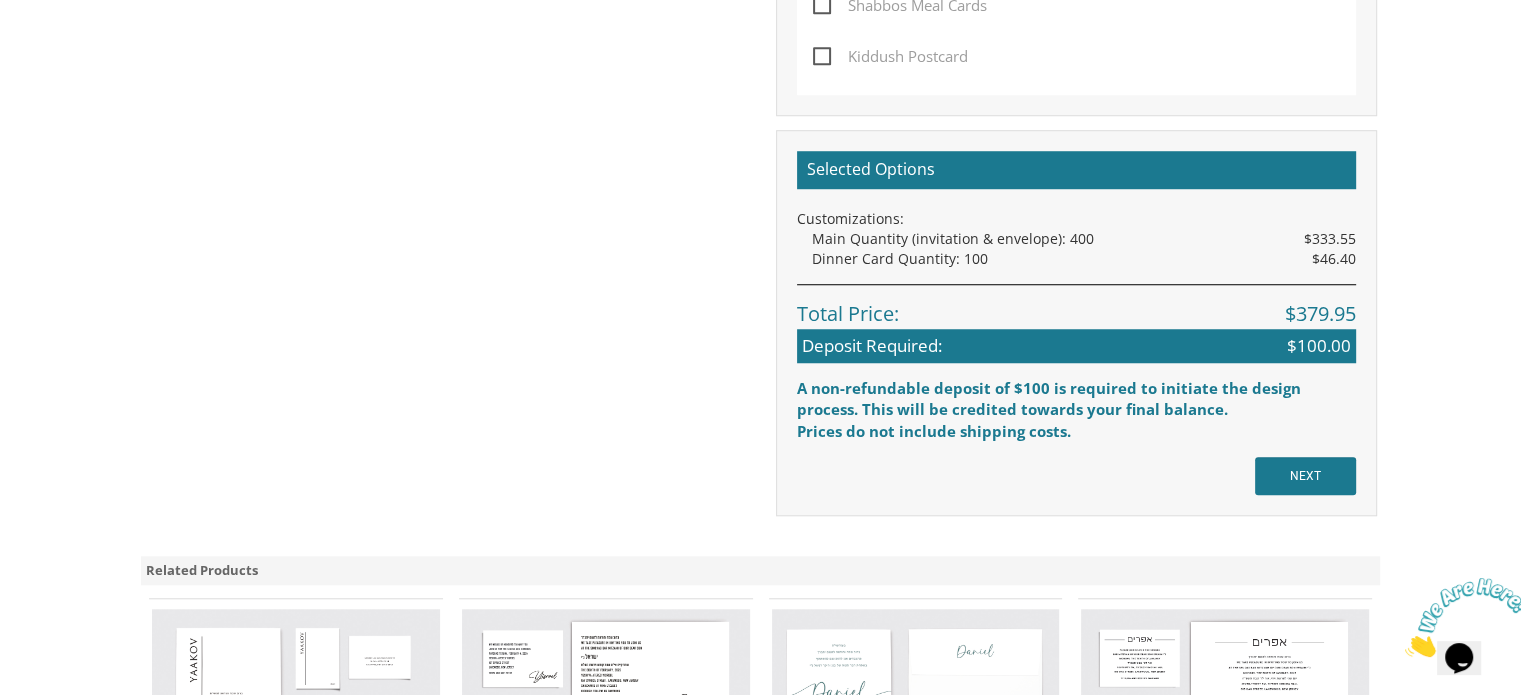 scroll, scrollTop: 1586, scrollLeft: 0, axis: vertical 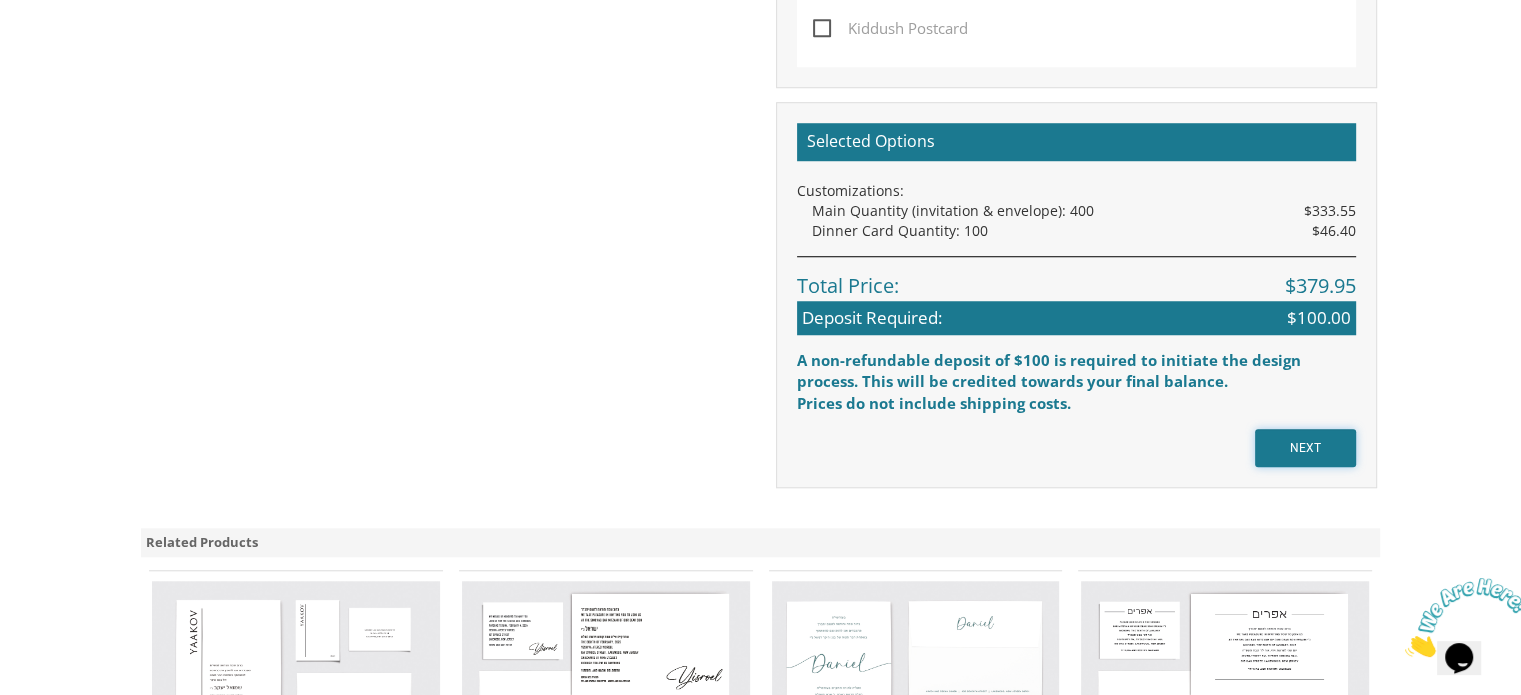 click on "NEXT" at bounding box center [1305, 448] 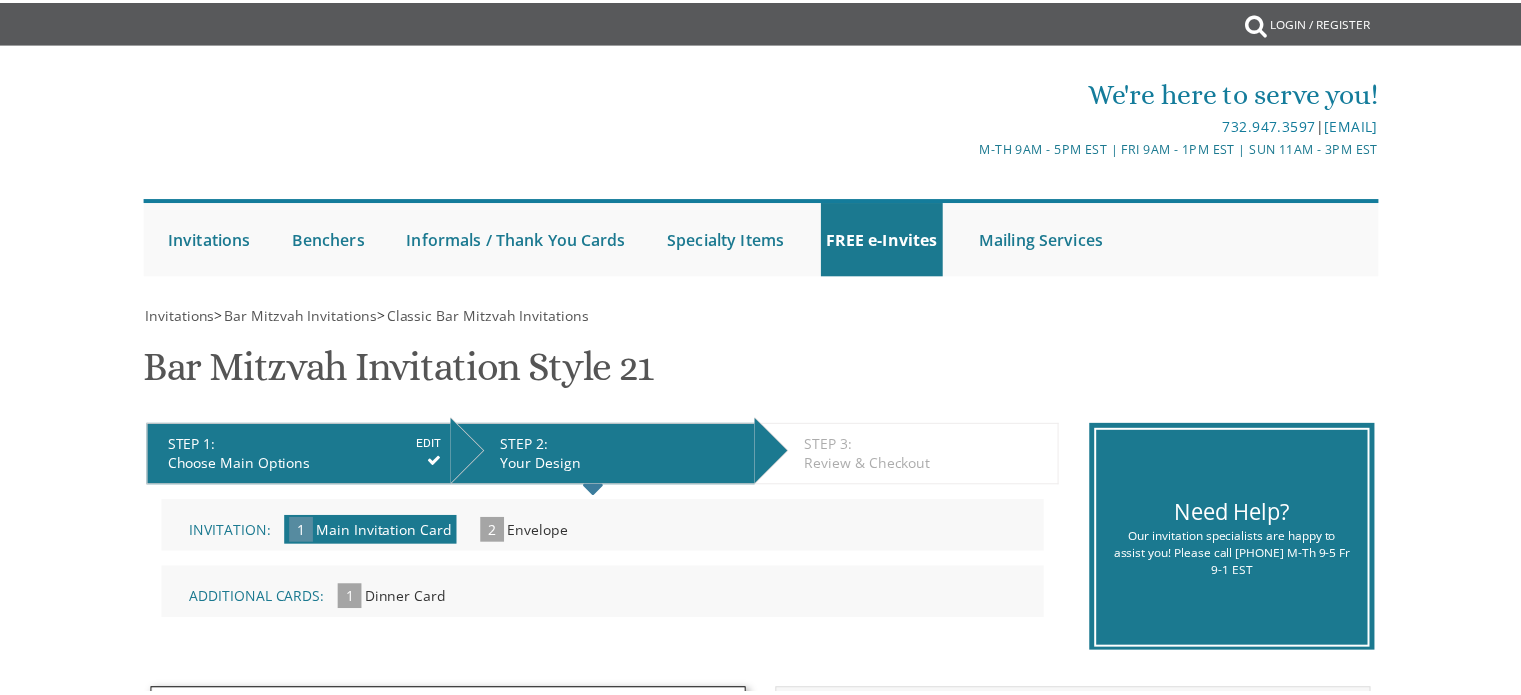 scroll, scrollTop: 0, scrollLeft: 0, axis: both 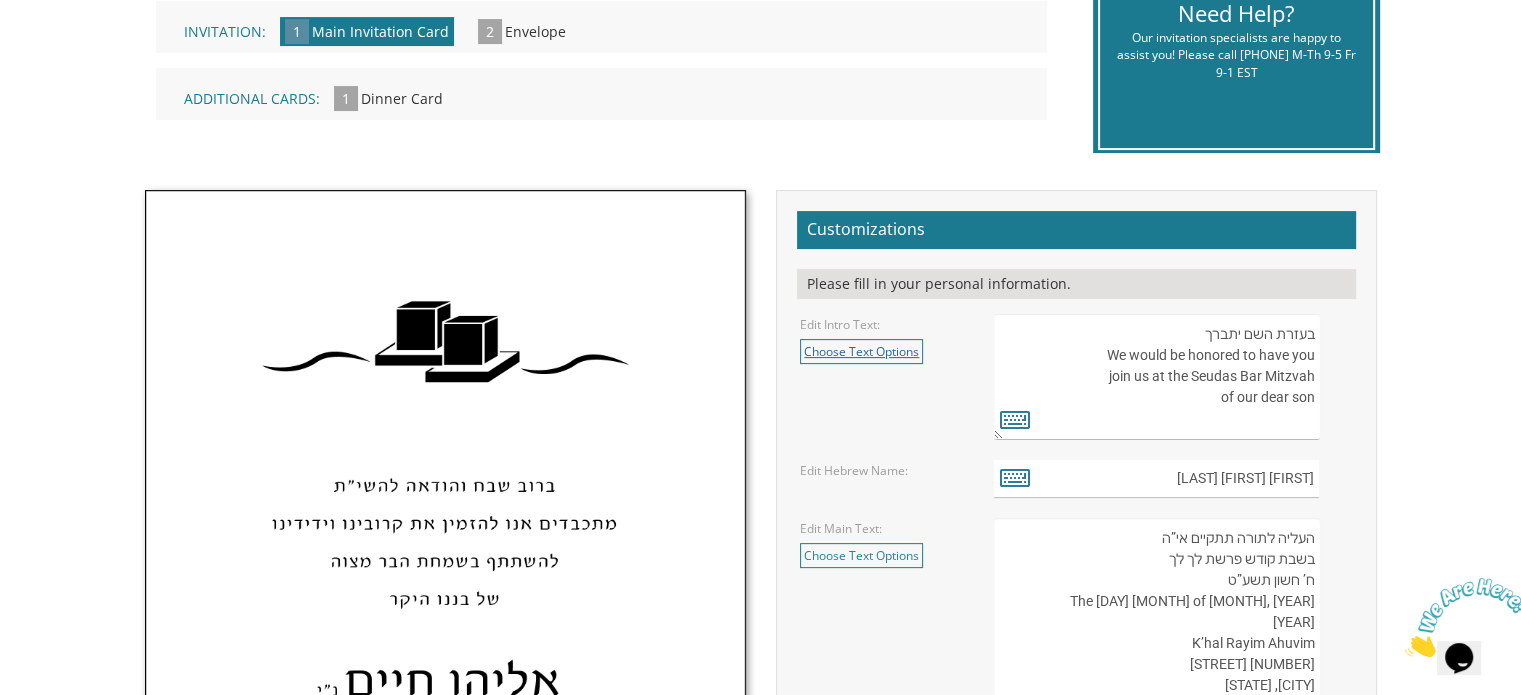 click on "Choose Text Options" at bounding box center (861, 351) 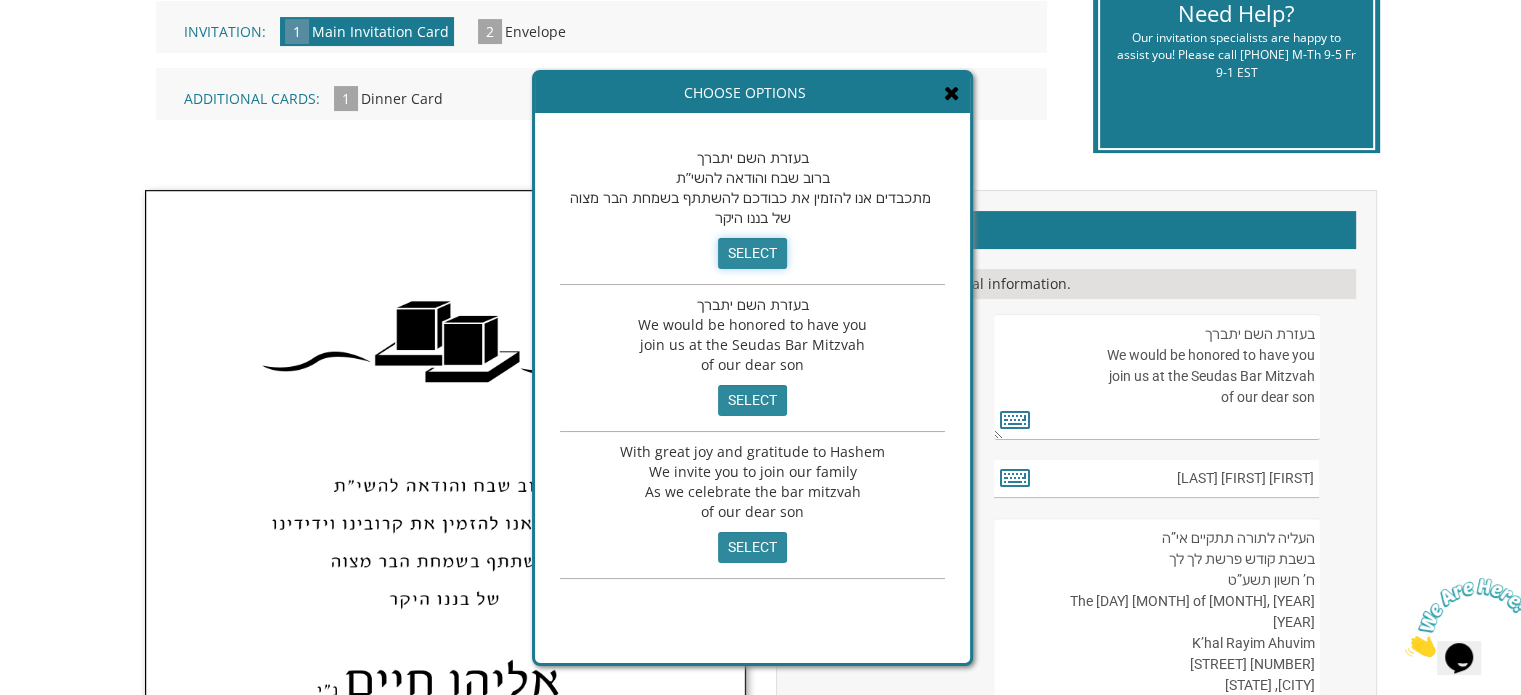 click on "select" at bounding box center [752, 253] 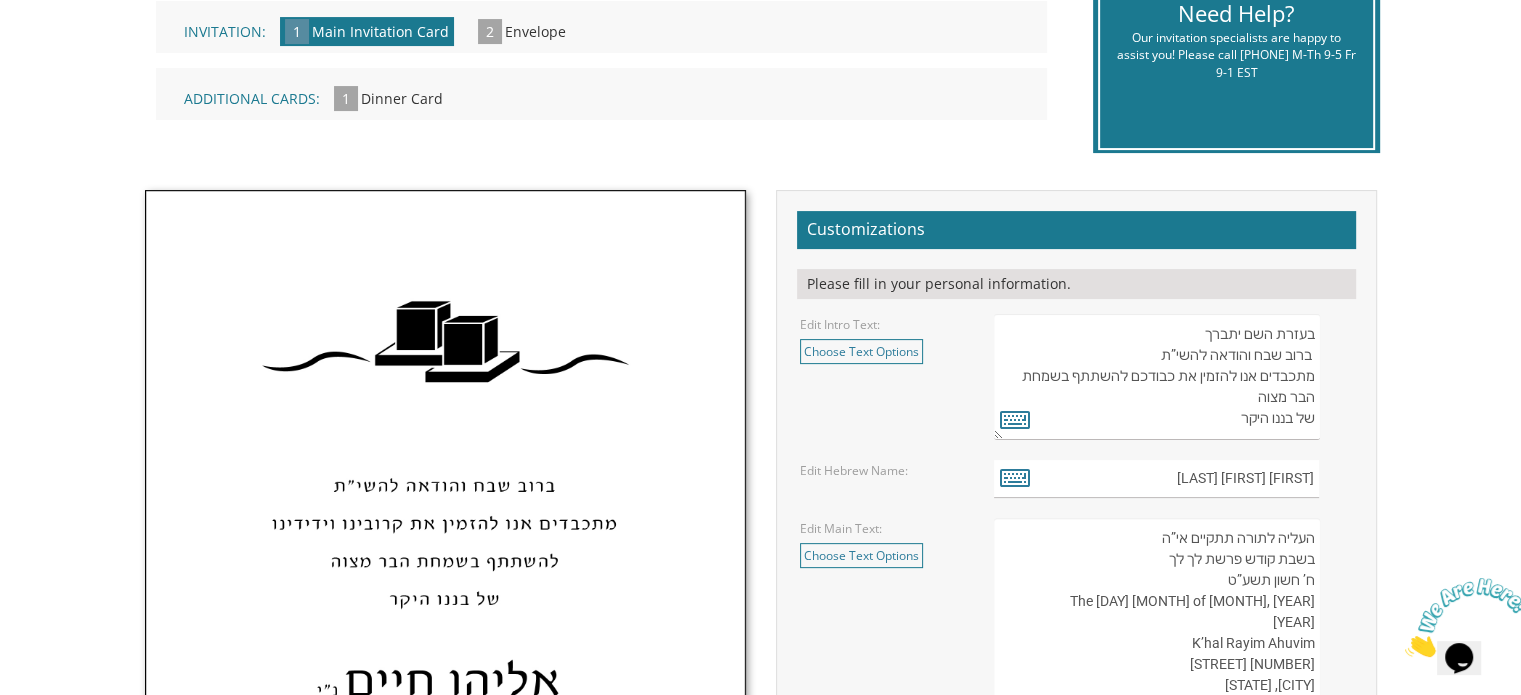 scroll, scrollTop: 20, scrollLeft: 0, axis: vertical 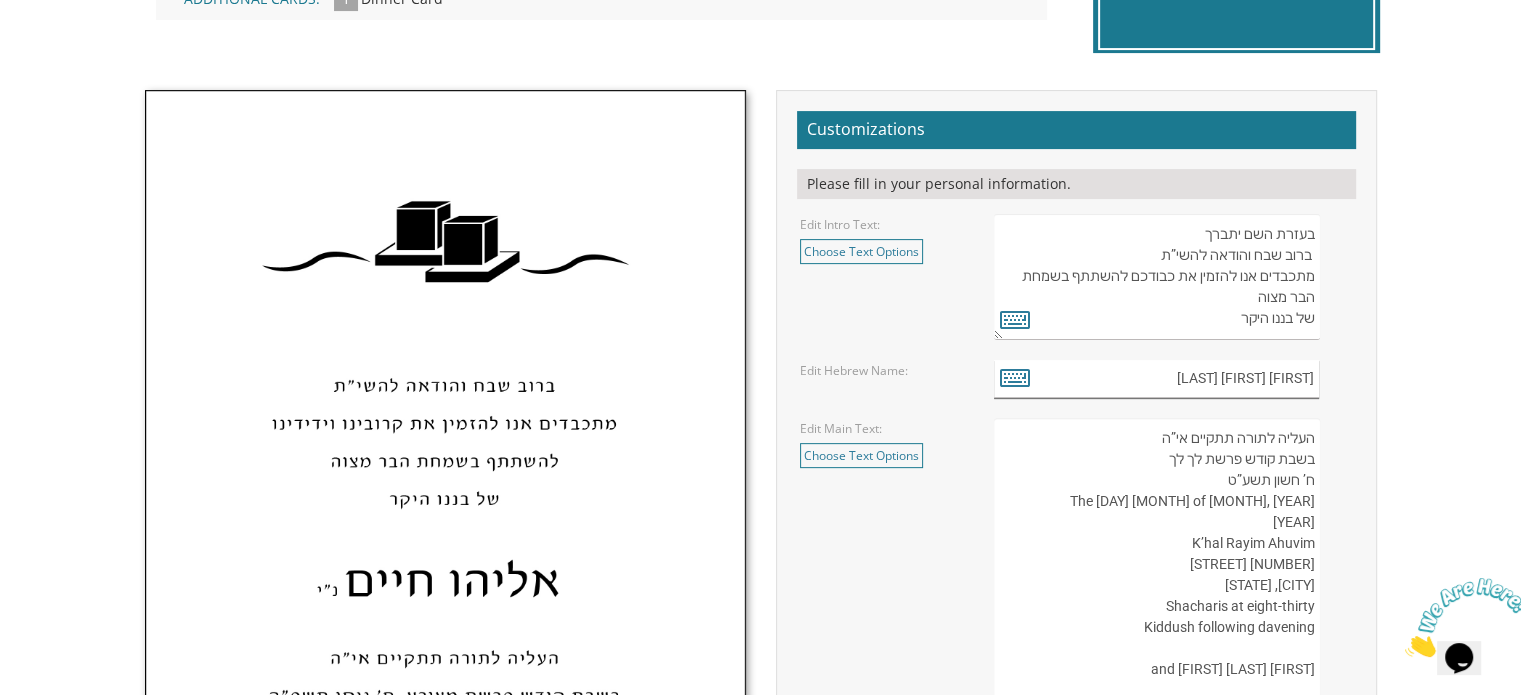 drag, startPoint x: 1252, startPoint y: 373, endPoint x: 1331, endPoint y: 395, distance: 82.006096 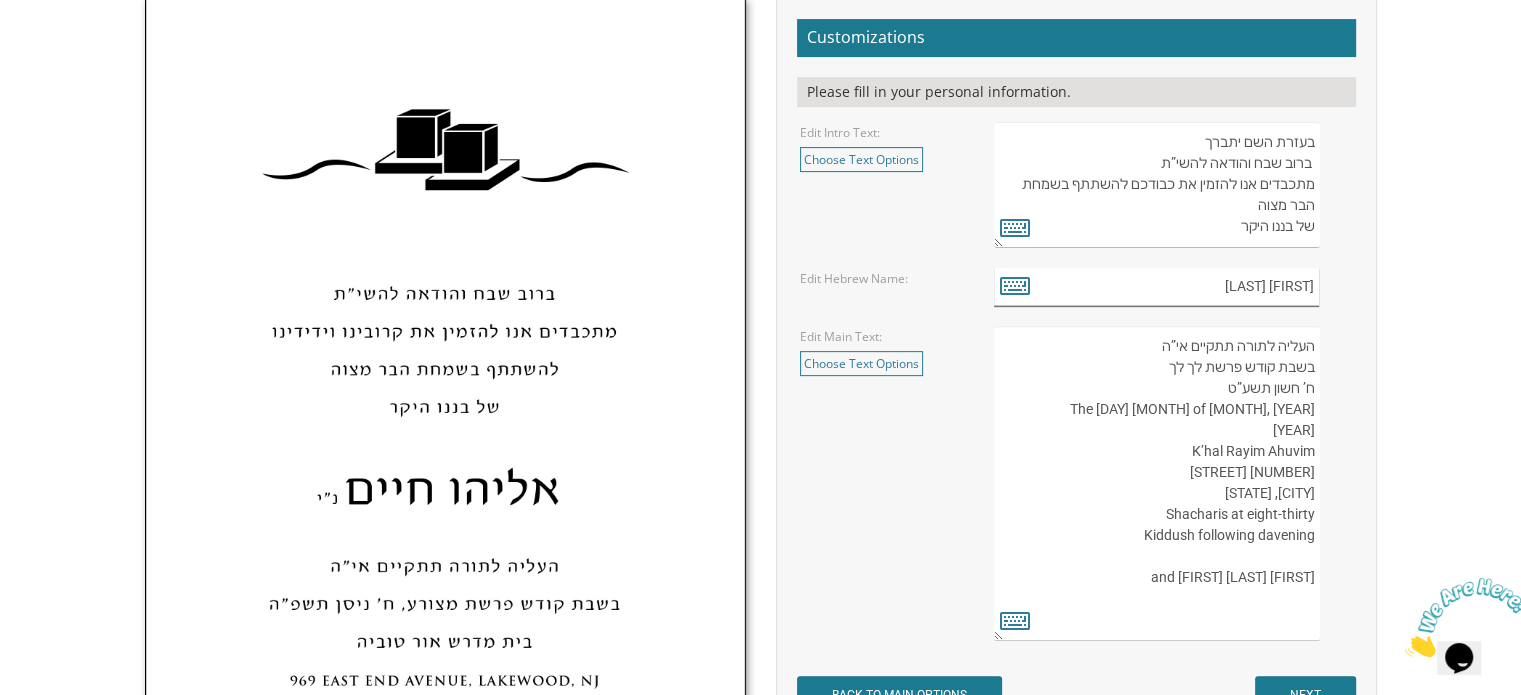 scroll, scrollTop: 700, scrollLeft: 0, axis: vertical 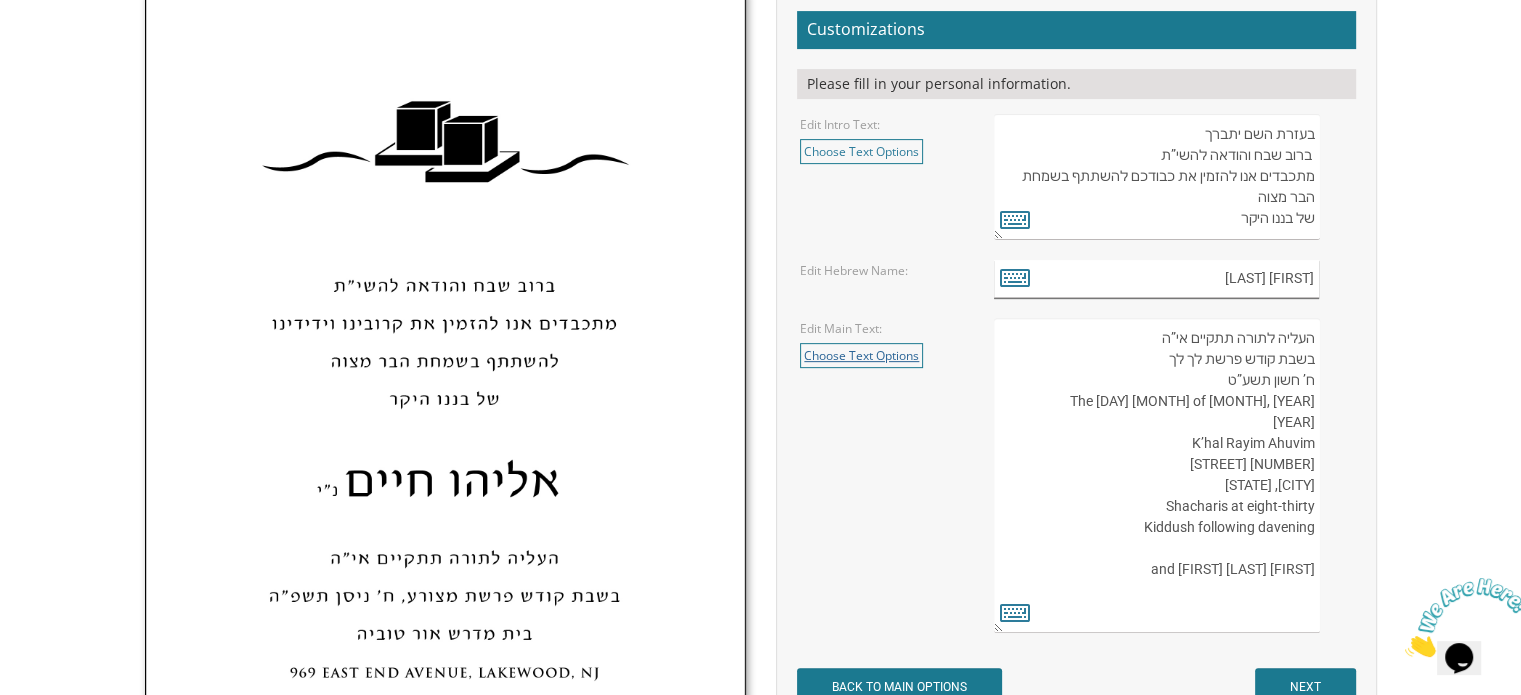 type on "[FIRST] [LAST]" 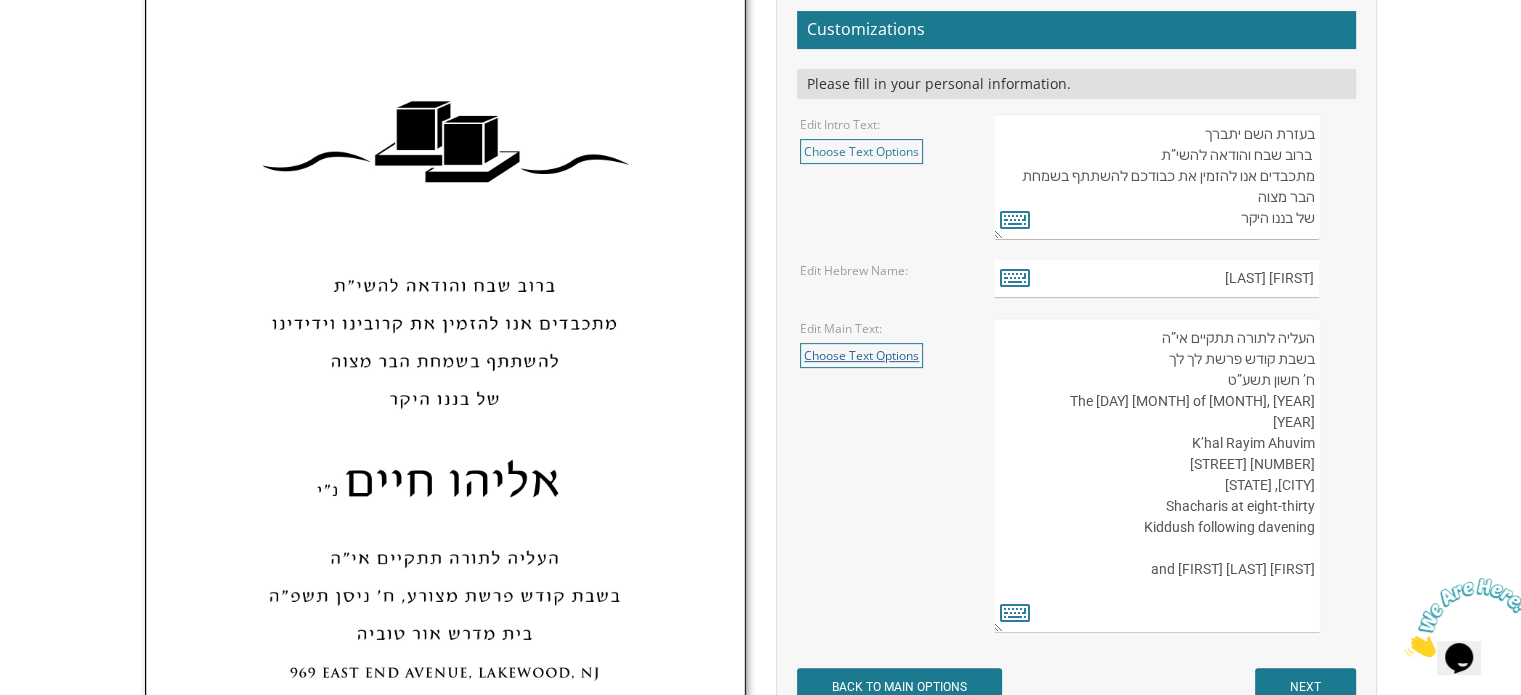 click on "Choose Text Options" at bounding box center [861, 355] 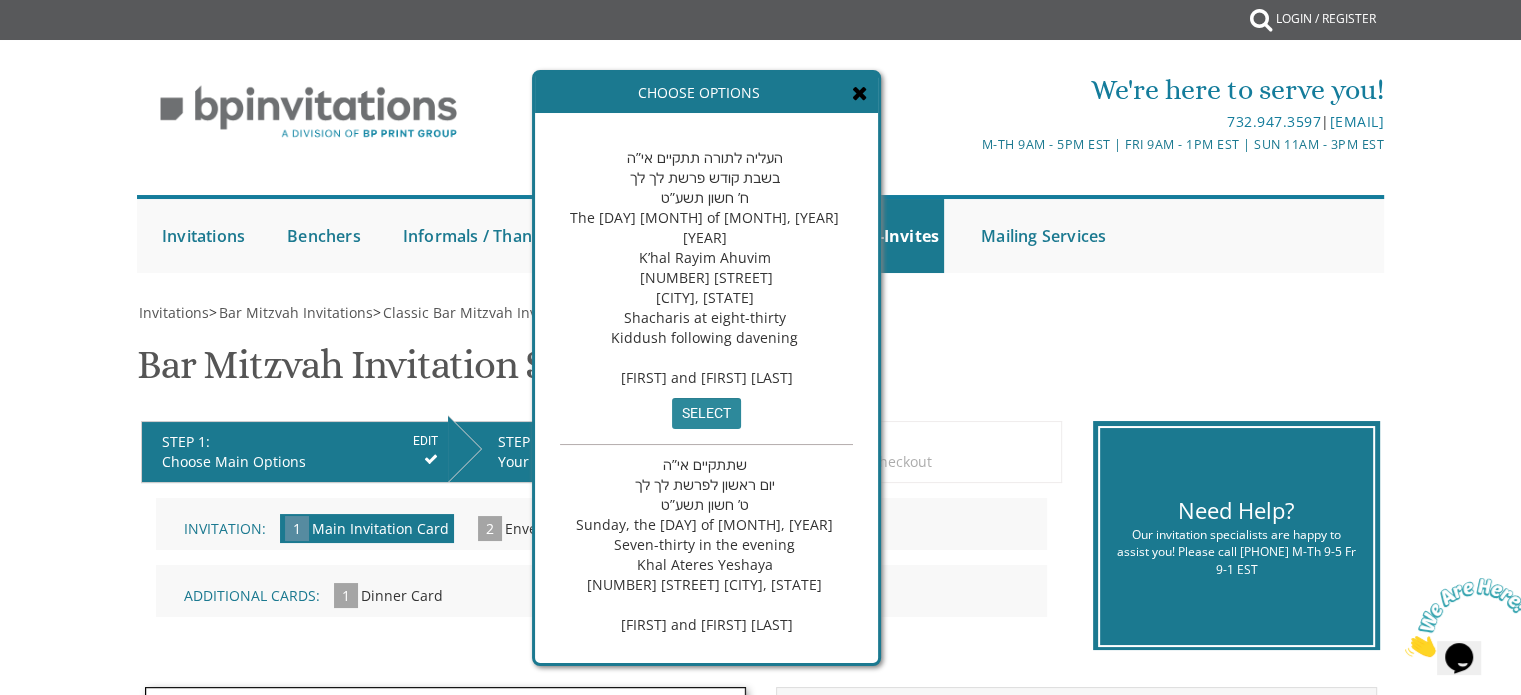 scroll, scrollTop: 0, scrollLeft: 0, axis: both 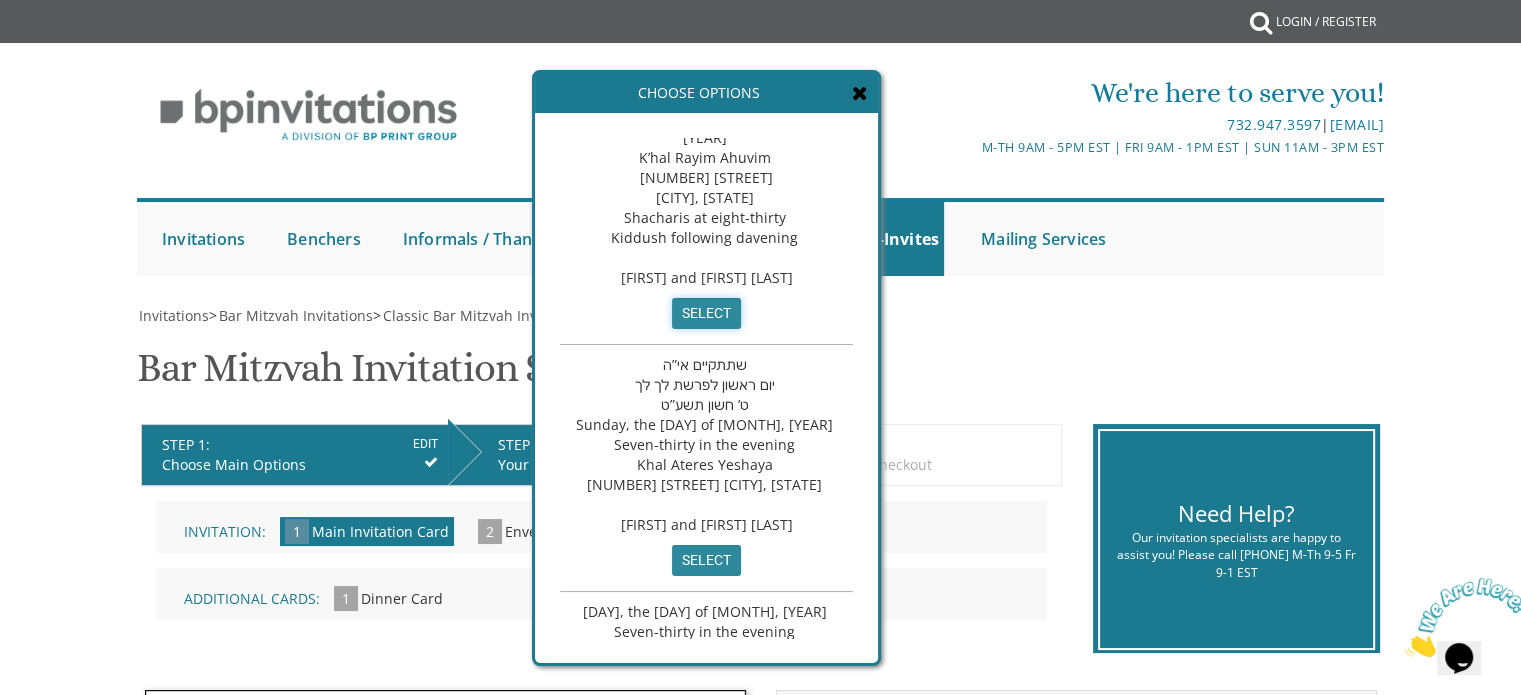 click on "select" at bounding box center [706, 313] 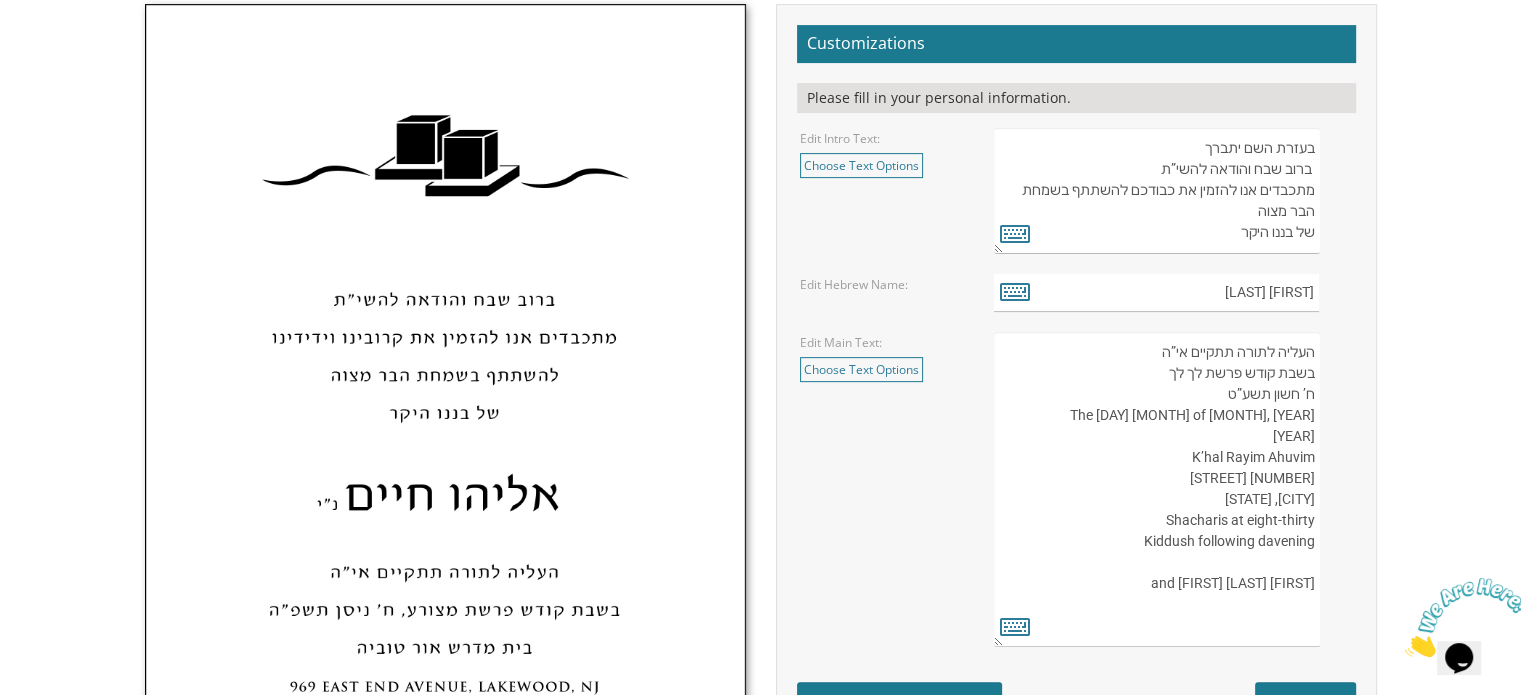 scroll, scrollTop: 689, scrollLeft: 0, axis: vertical 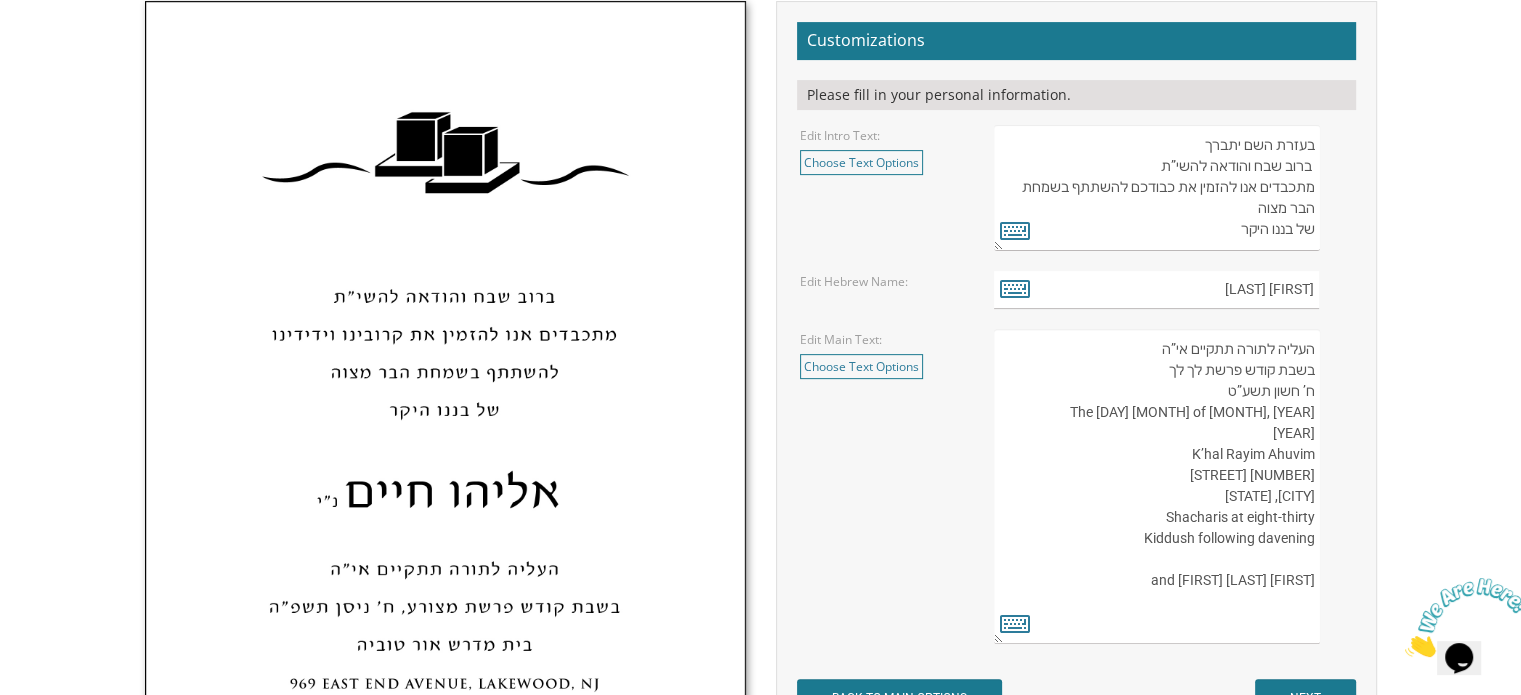click on "העליה לתורה תתקיים אי”ה
בשבת קודש פרשת לך לך
ח’ חשון תשע”ט
The [DAY] [MONTH] of [MONTH], [YEAR]
[YEAR]
K’hal Rayim Ahuvim
[NUMBER] [STREET]
[CITY], [STATE]
Shacharis at eight-thirty
Kiddush following davening
[FIRST] and [FIRST] [LAST]" at bounding box center (1156, 486) 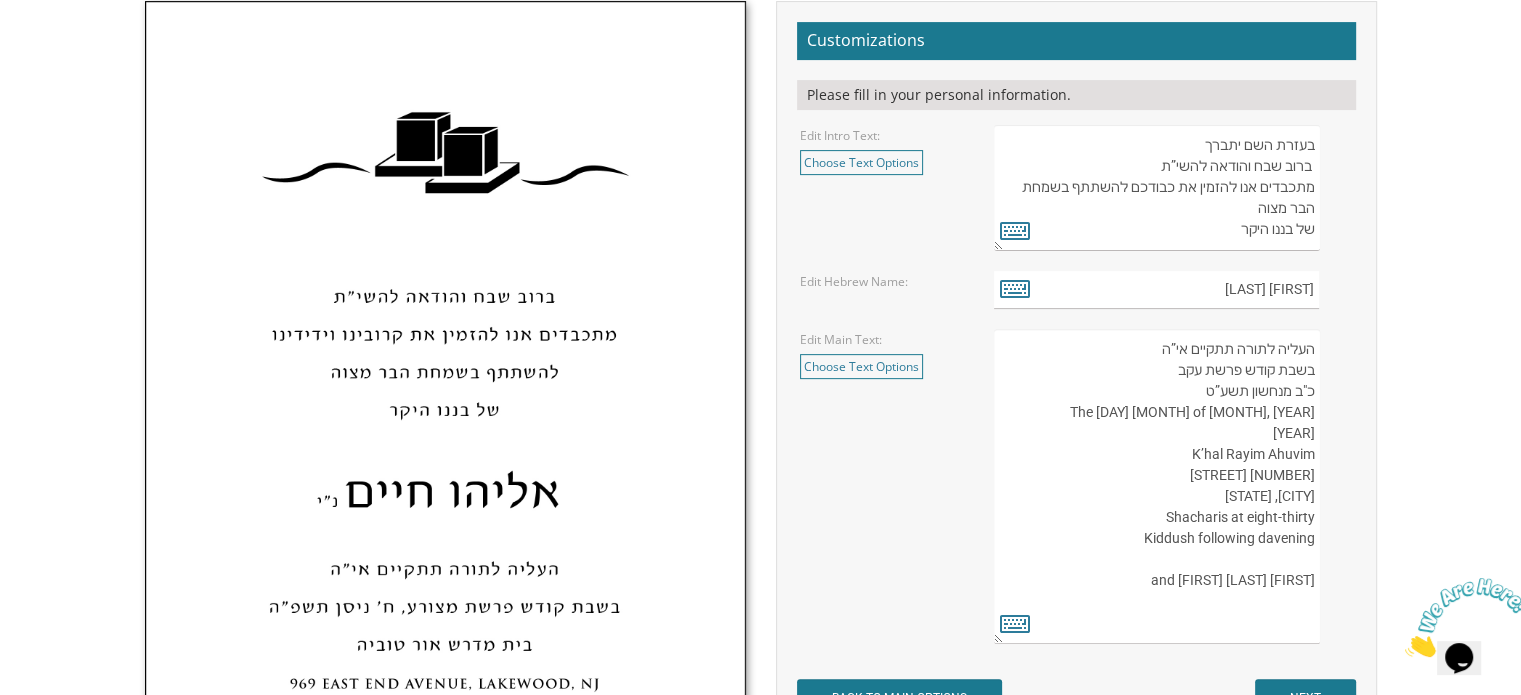 click on "העליה לתורה תתקיים אי”ה
בשבת קודש פרשת לך לך
ח’ חשון תשע”ט
The [DAY] [MONTH] of [MONTH], [YEAR]
[YEAR]
K’hal Rayim Ahuvim
[NUMBER] [STREET]
[CITY], [STATE]
Shacharis at eight-thirty
Kiddush following davening
[FIRST] and [FIRST] [LAST]" at bounding box center [1156, 486] 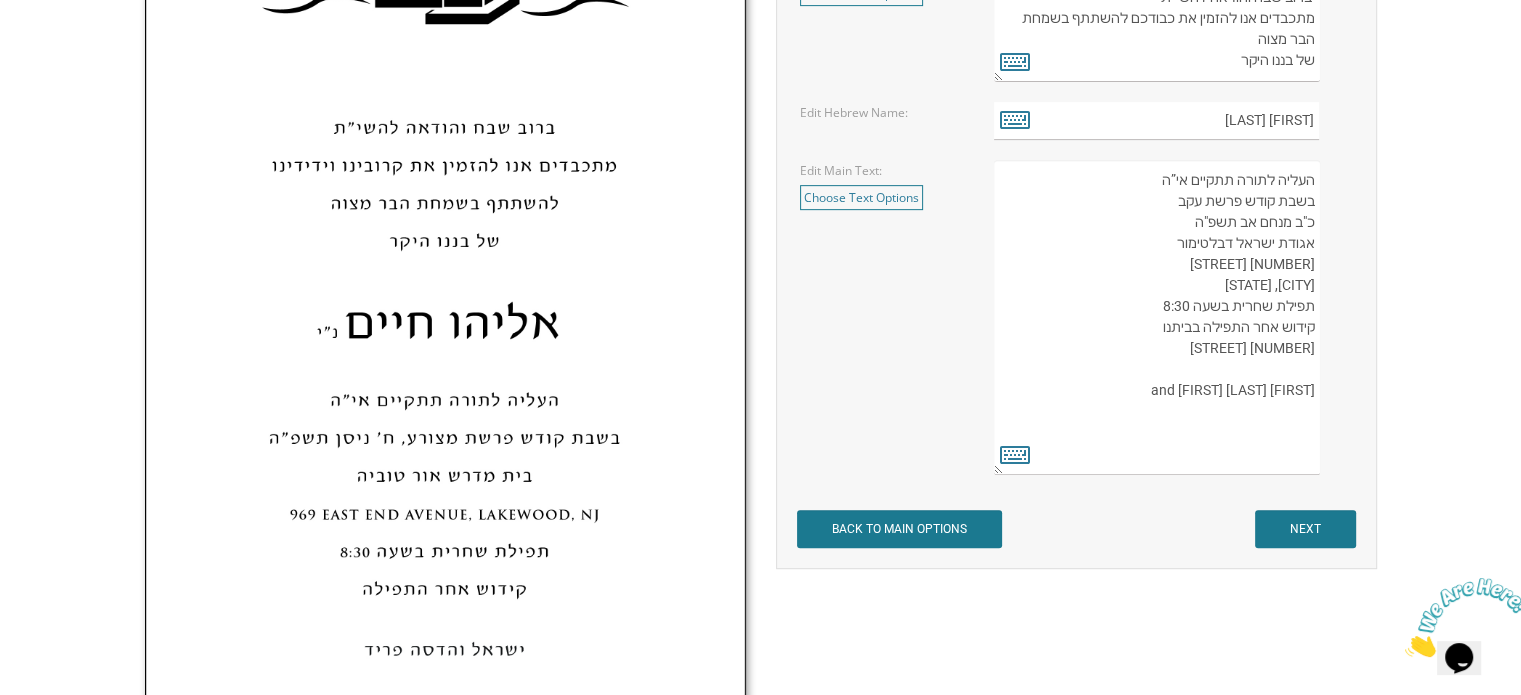 scroll, scrollTop: 864, scrollLeft: 0, axis: vertical 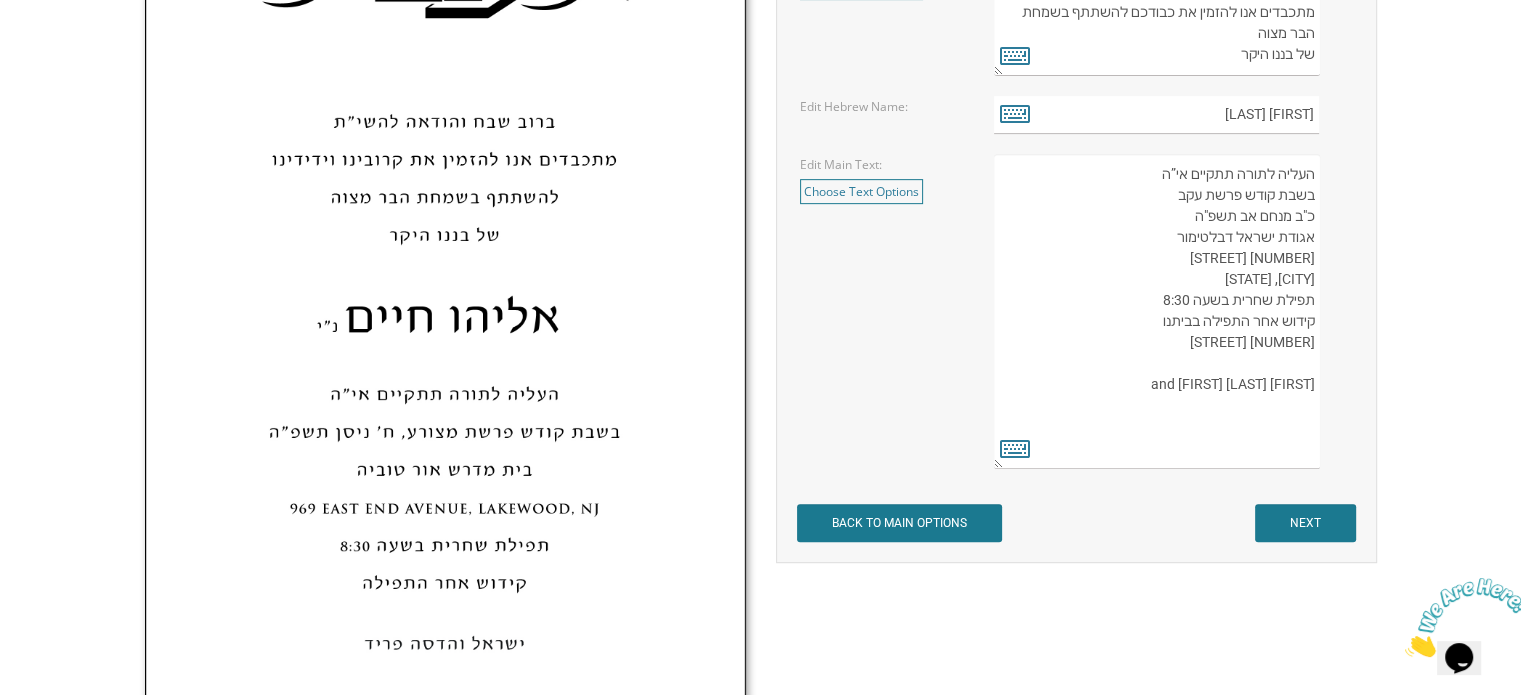 type on "העליה לתורה תתקיים אי”ה
בשבת קודש פרשת עקב
כ"ב מנחם אב תשפ"ה
אגודת ישראל דבלטימור
[NUMBER] [STREET]
[CITY], [STATE]
תפילת שחרית בשעה 8:30
קידוש אחר התפילה בביתנו
[NUMBER] [STREET]
[FIRST] and [FIRST] [LAST]" 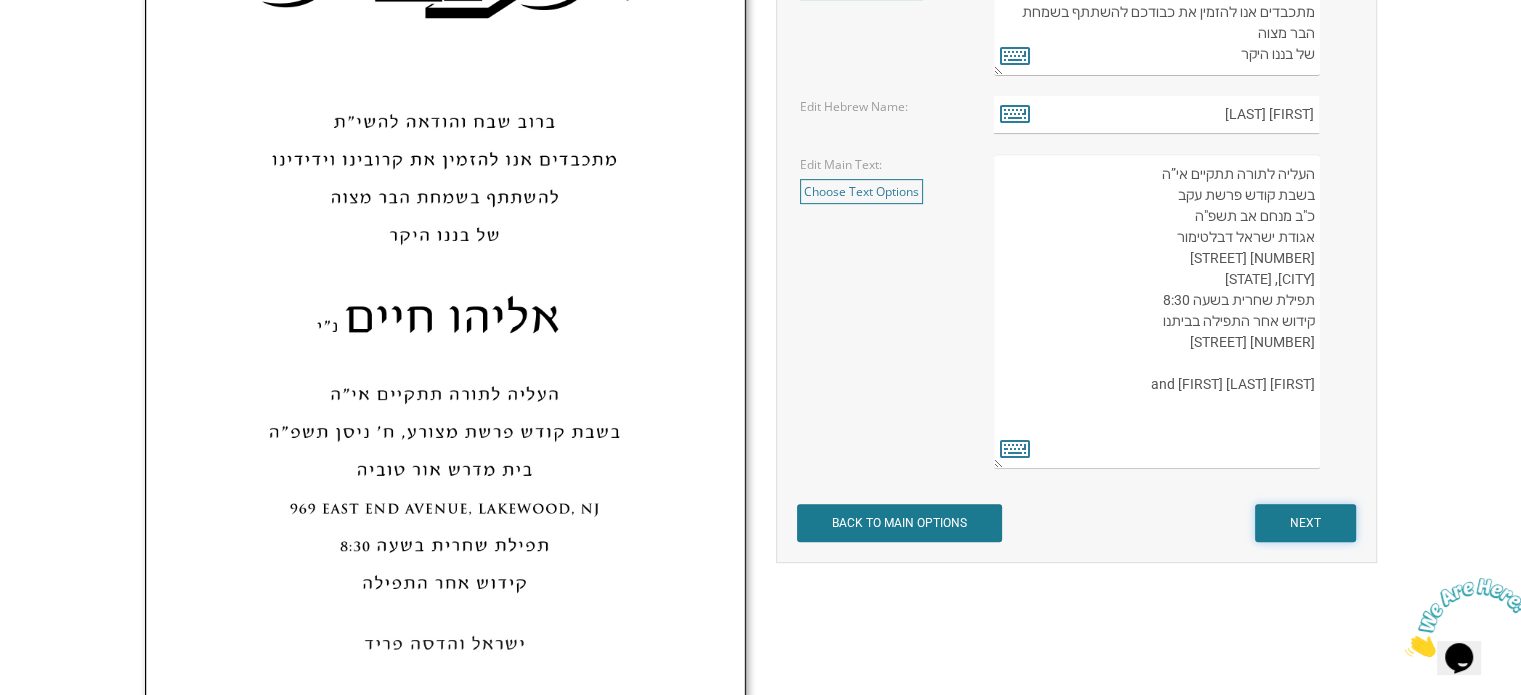 click on "NEXT" at bounding box center (1305, 523) 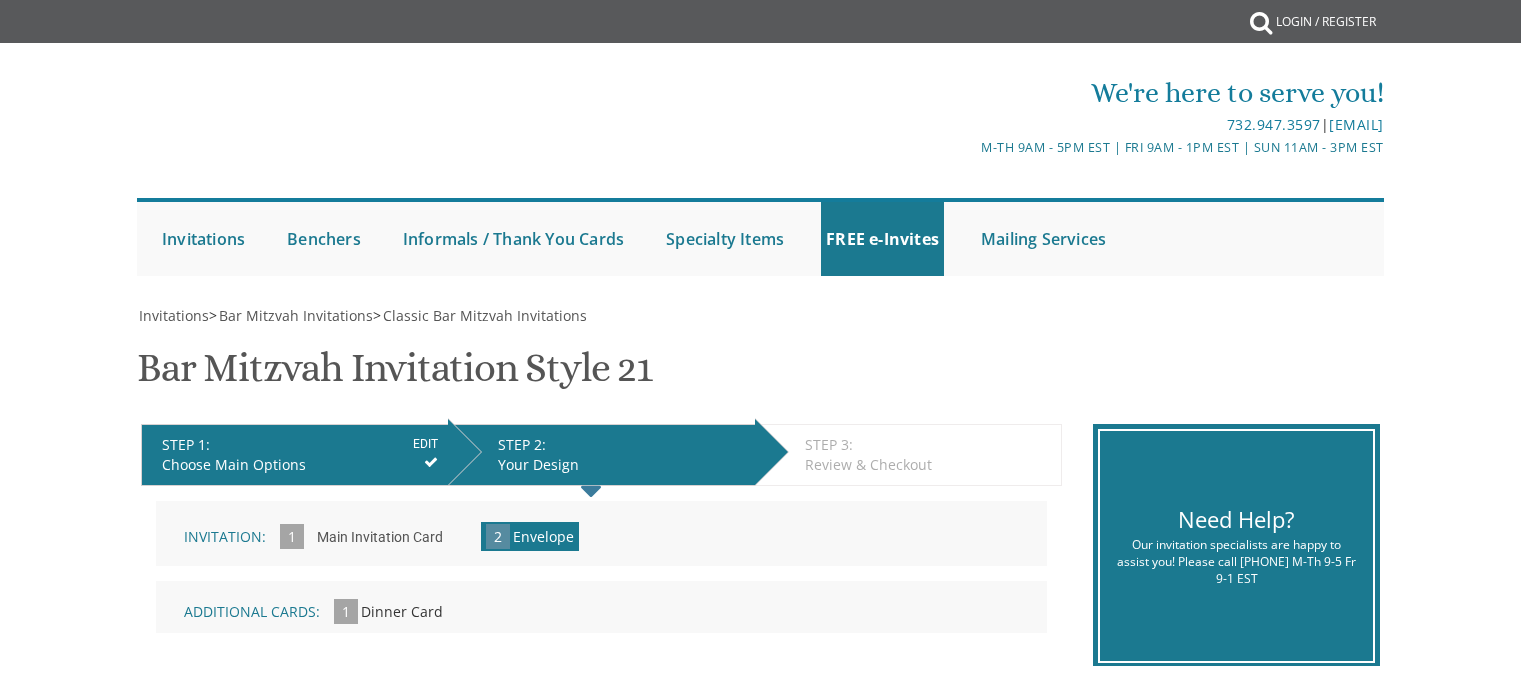 scroll, scrollTop: 0, scrollLeft: 0, axis: both 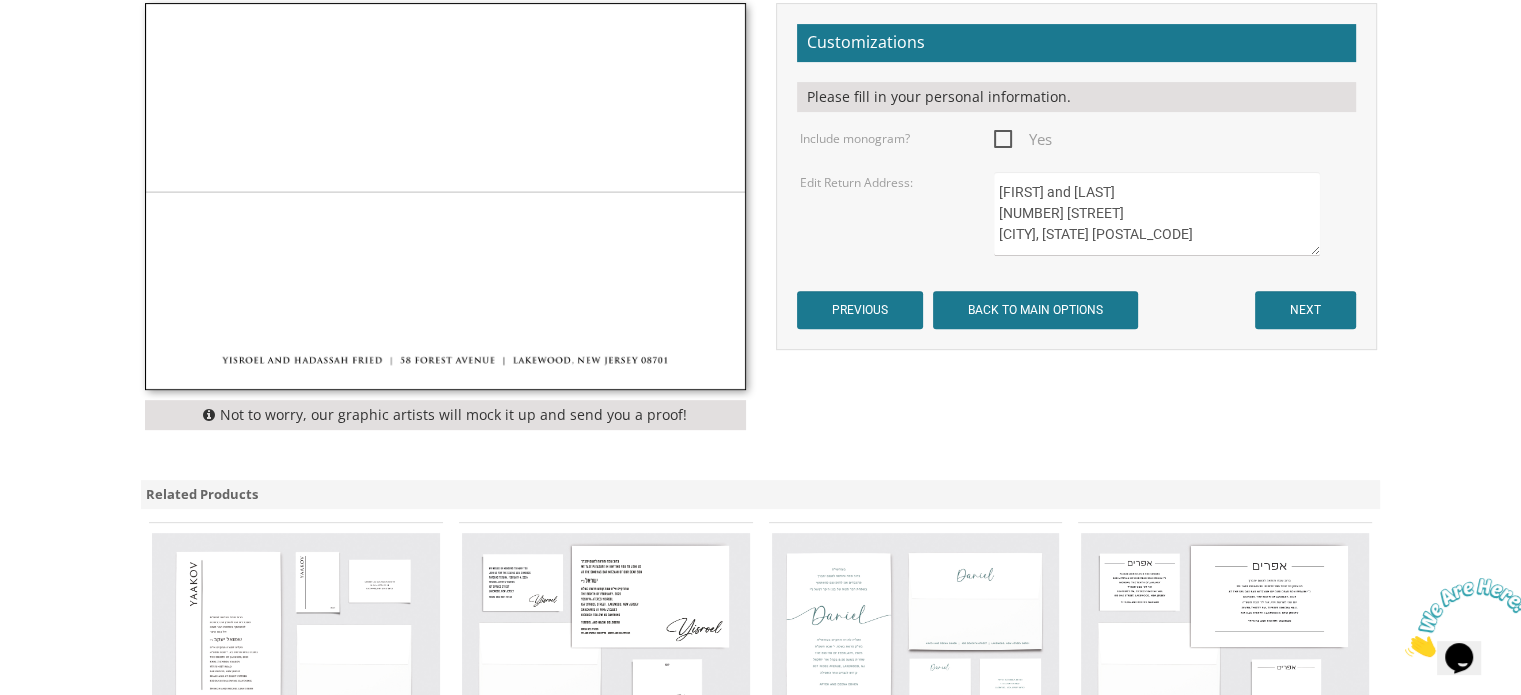 click on "[FIRST] and [LAST]
[NUMBER] [STREET]
[CITY], [STATE] [POSTAL_CODE]" at bounding box center (1156, 214) 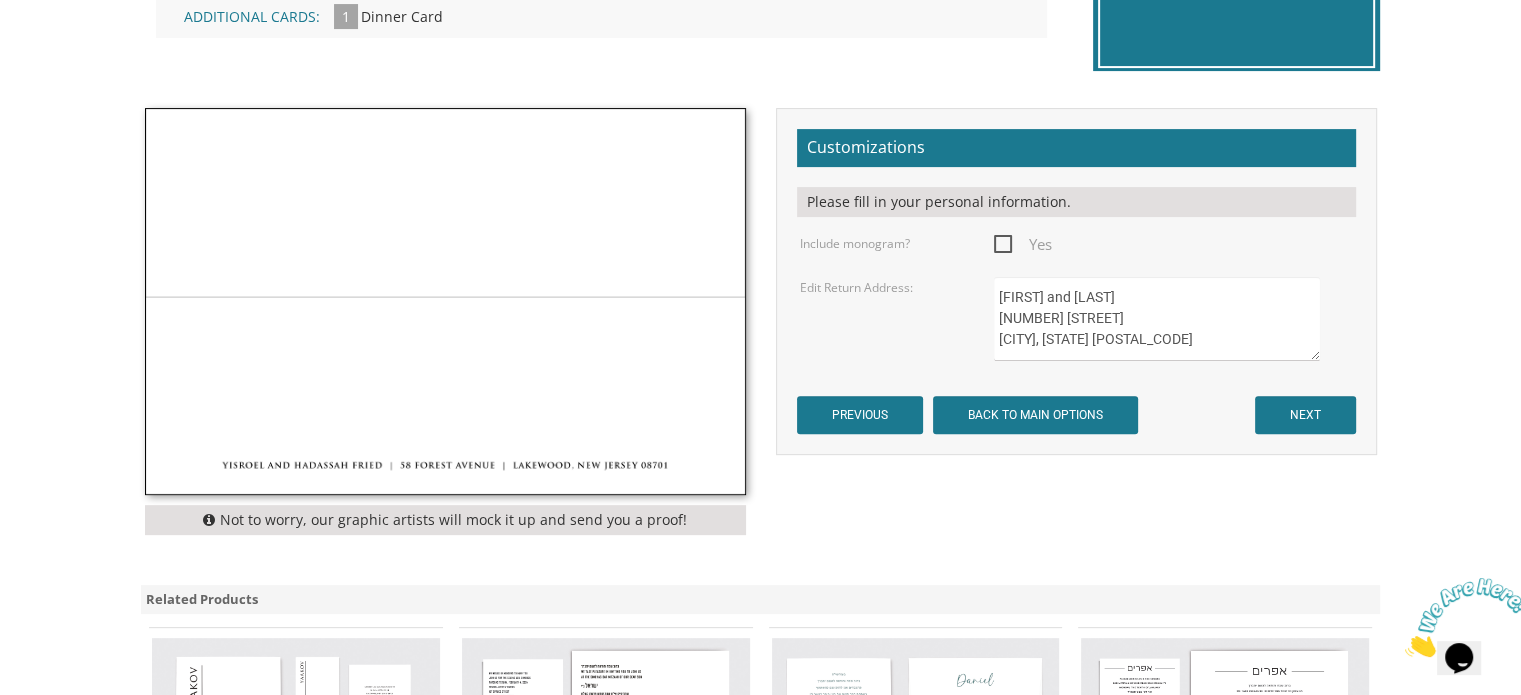 scroll, scrollTop: 600, scrollLeft: 0, axis: vertical 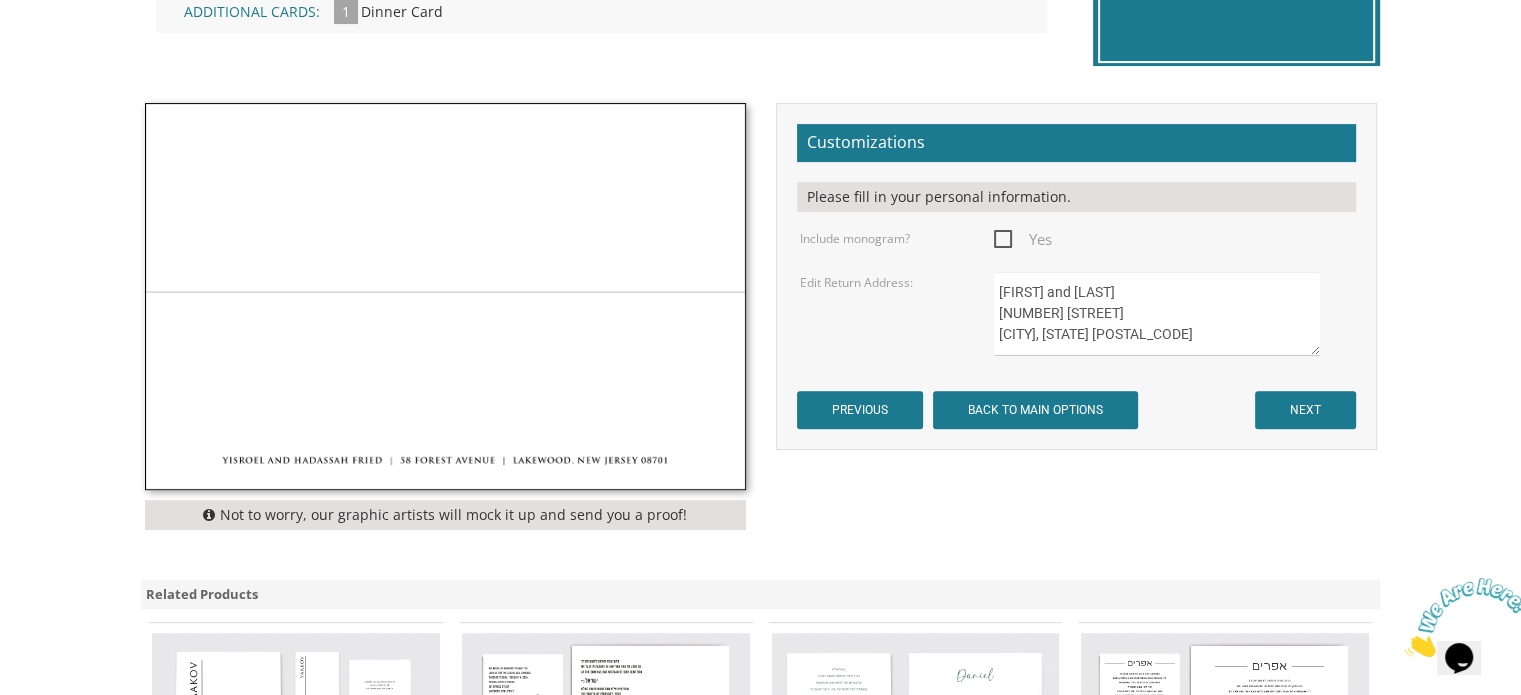 type on "[FIRST] and [LAST]
[NUMBER] [STREET]
[CITY], [STATE] [POSTAL_CODE]" 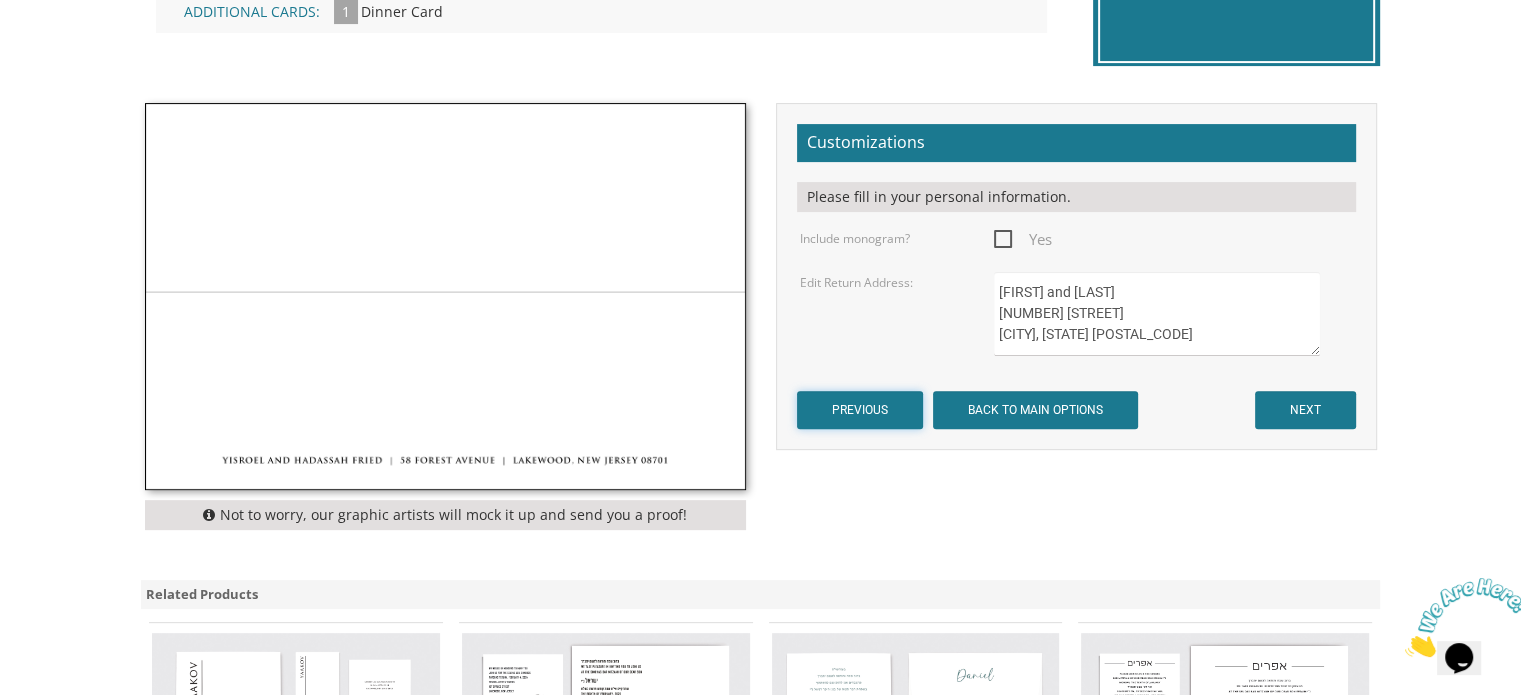 click on "PREVIOUS" at bounding box center [860, 410] 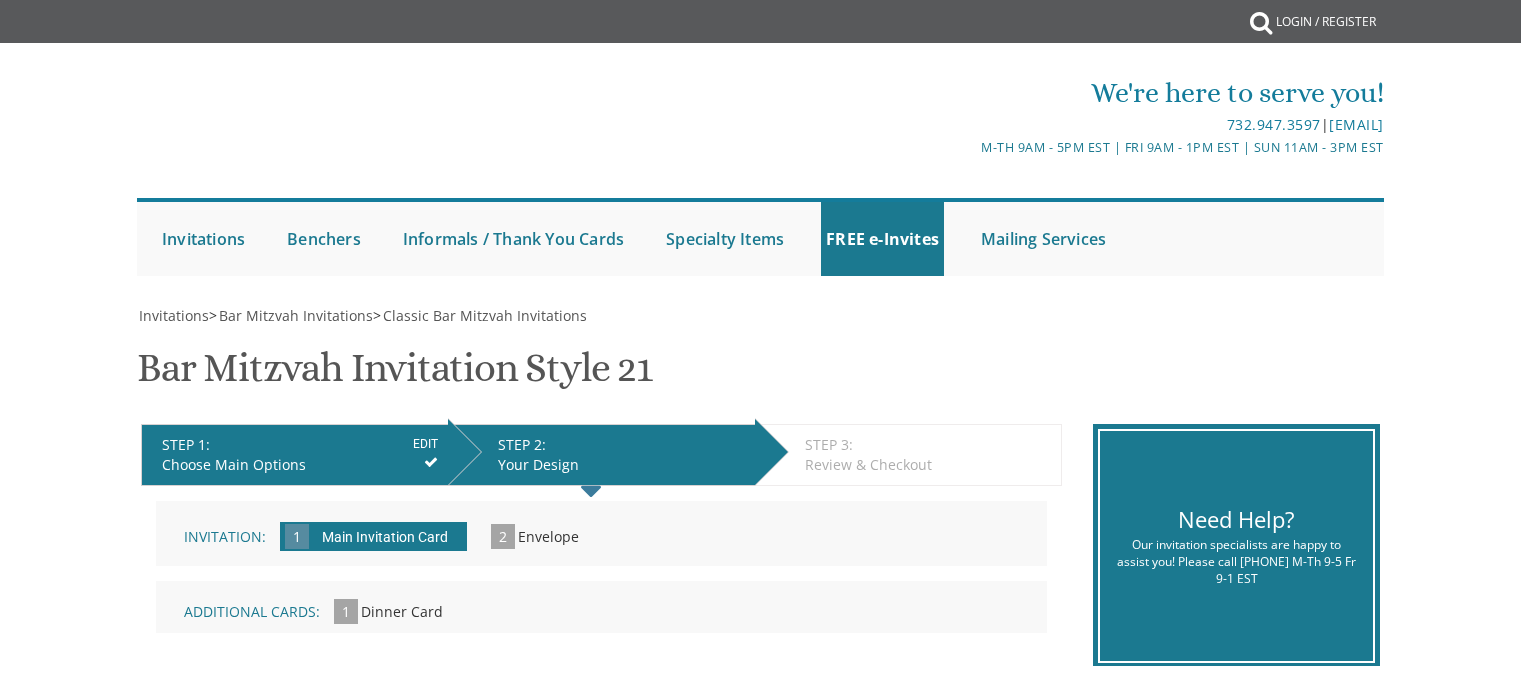 scroll, scrollTop: 0, scrollLeft: 0, axis: both 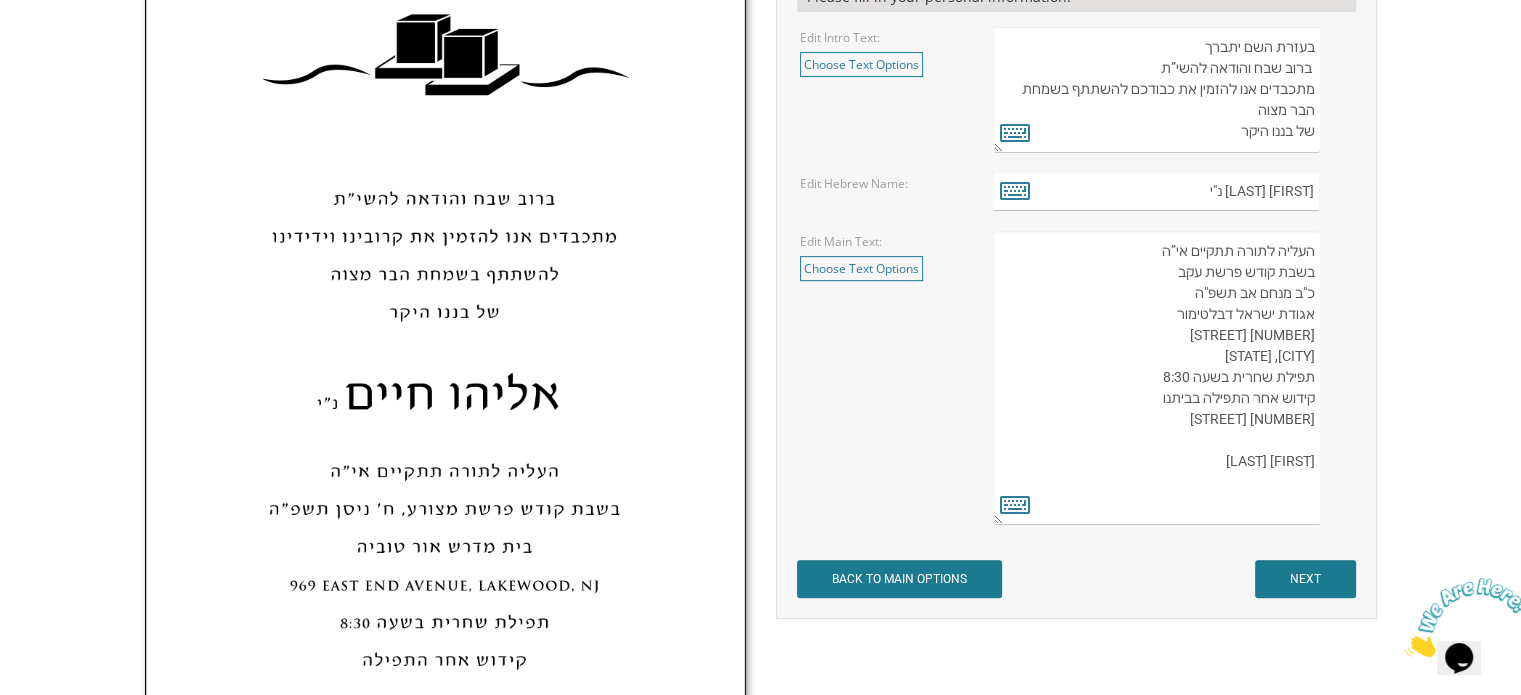 click on "העליה לתורה תתקיים אי”ה
בשבת קודש פרשת עקב
כ"ב מנחם אב תשפ"ה
אגודת ישראל דבלטימור
[NUMBER] [STREET]
[CITY], [STATE]
תפילת שחרית בשעה 8:30
קידוש אחר התפילה בביתנו
[NUMBER] [STREET]
[FIRST] [LAST]" at bounding box center [1156, 378] 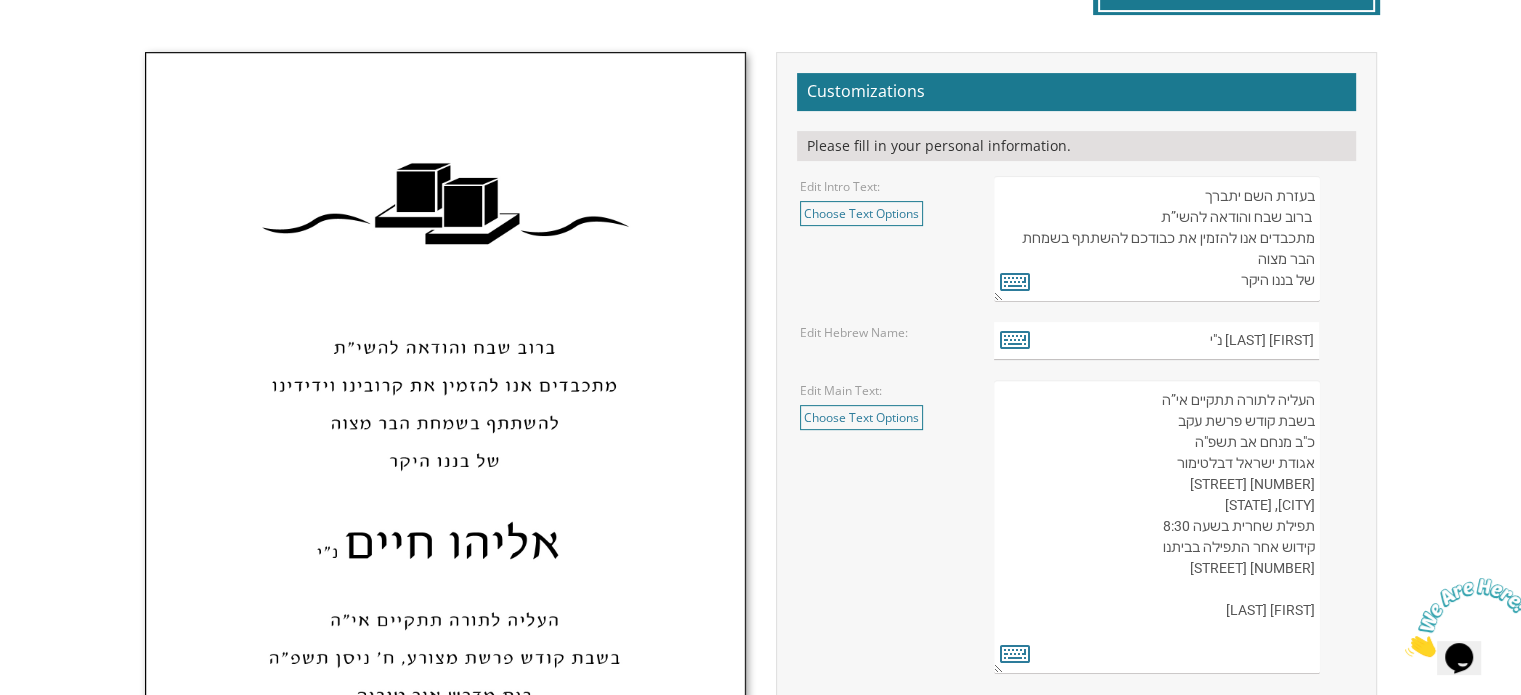 scroll, scrollTop: 600, scrollLeft: 0, axis: vertical 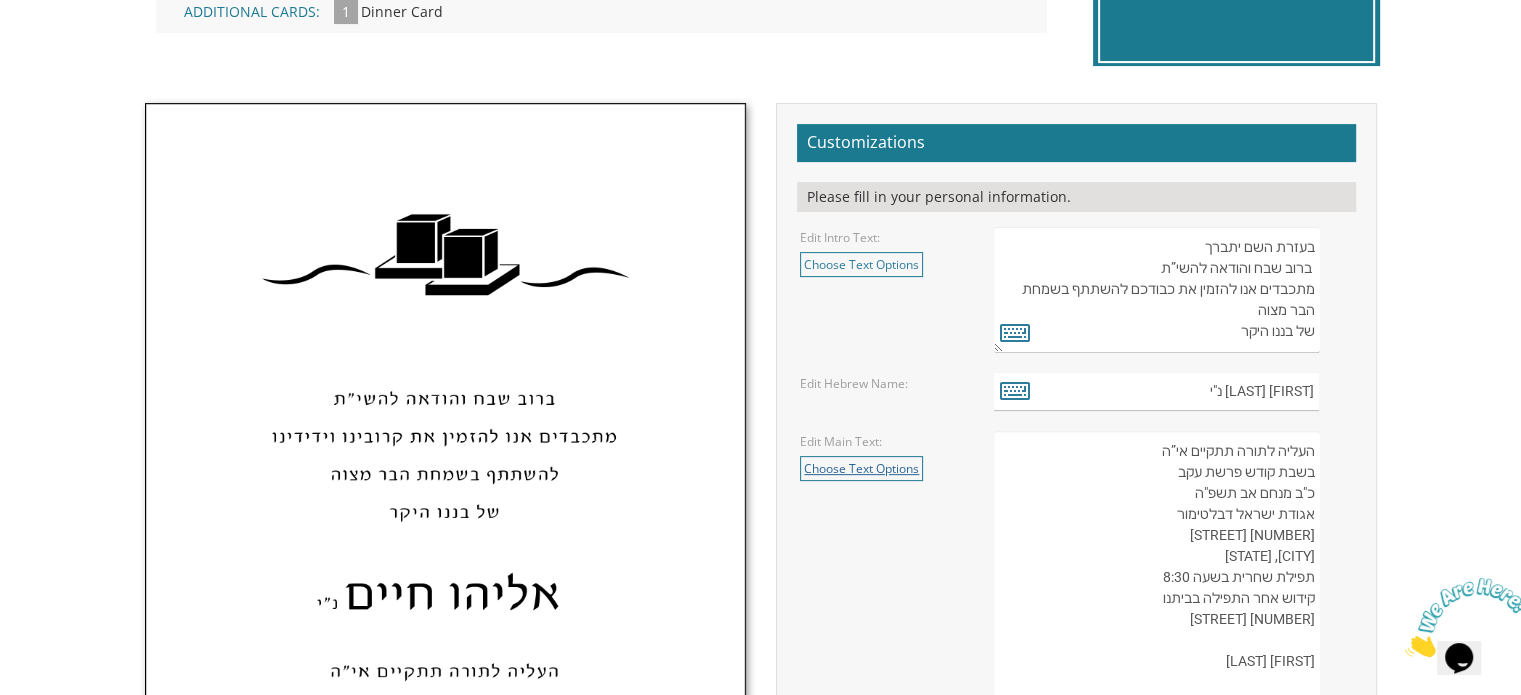 click on "Choose Text Options" at bounding box center [861, 468] 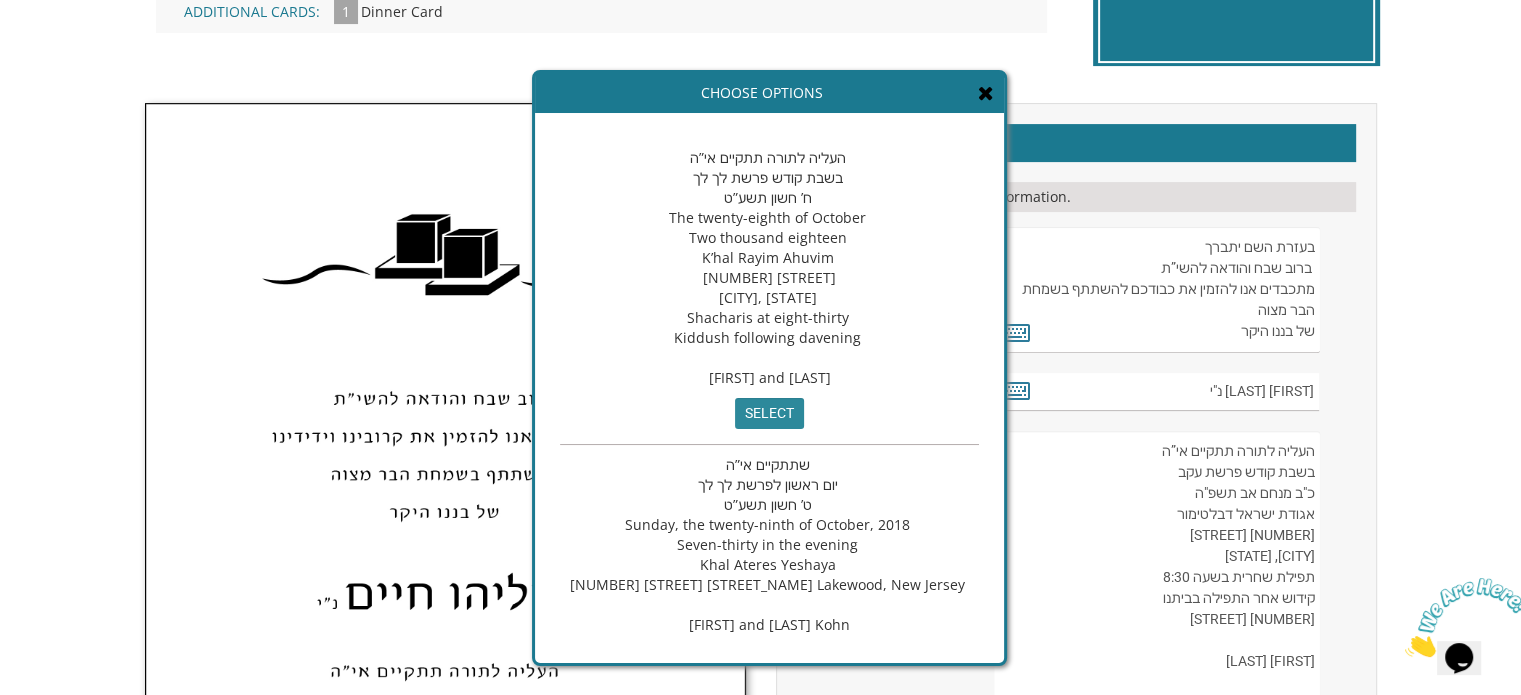 scroll, scrollTop: 0, scrollLeft: 0, axis: both 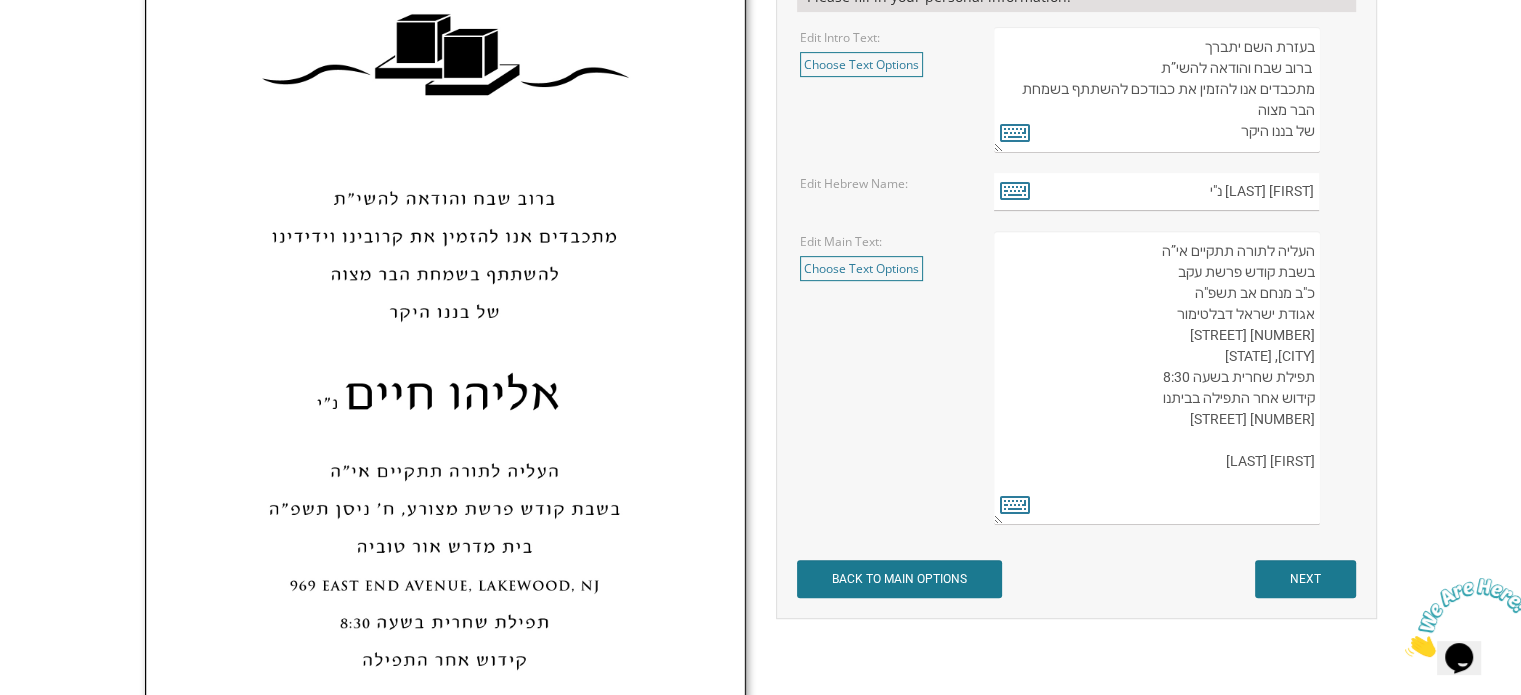 click on "העליה לתורה תתקיים אי”ה
בשבת קודש פרשת עקב
כ"ב מנחם אב תשפ"ה
אגודת ישראל דבלטימור
[NUMBER] [STREET]
[CITY], [STATE]
תפילת שחרית בשעה 8:30
קידוש אחר התפילה בביתנו
[NUMBER] [STREET]
[FIRST] and [FIRST] [LAST]" at bounding box center [1156, 378] 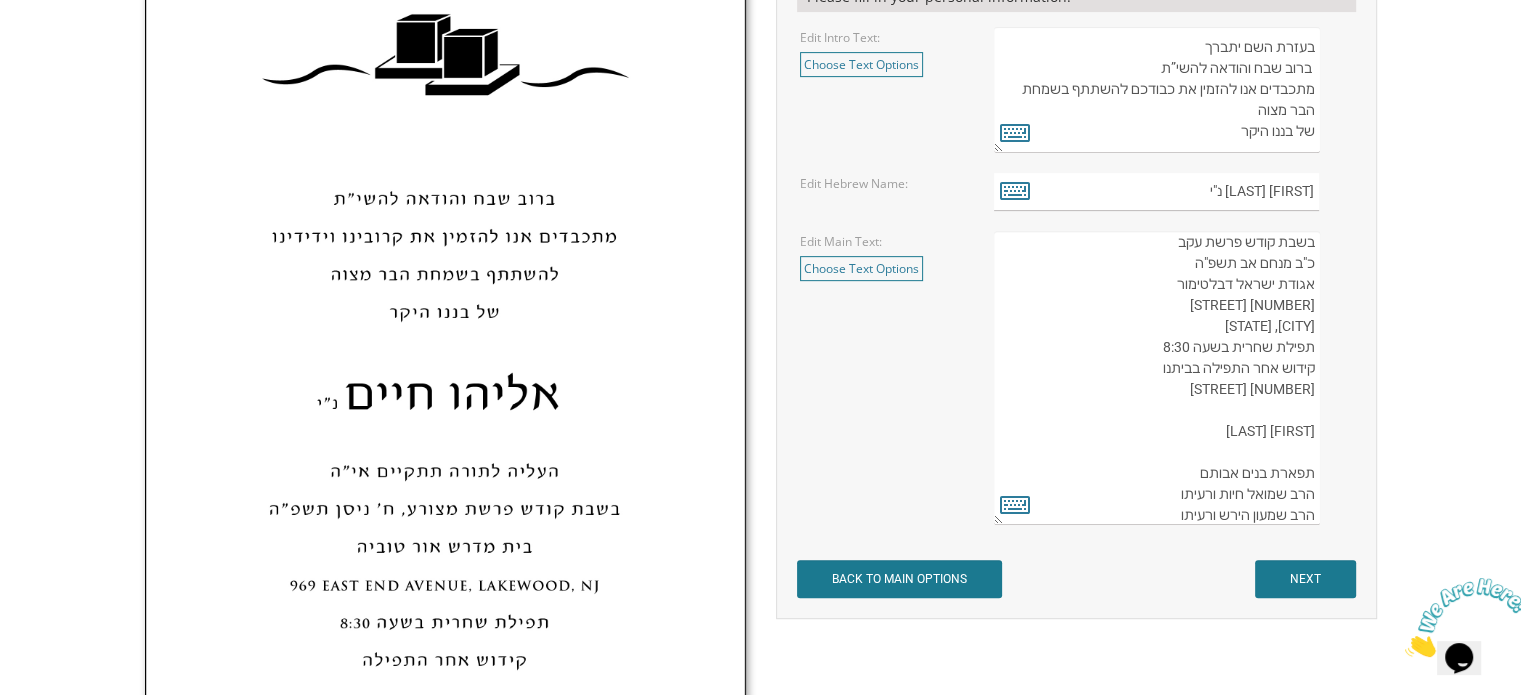 scroll, scrollTop: 51, scrollLeft: 0, axis: vertical 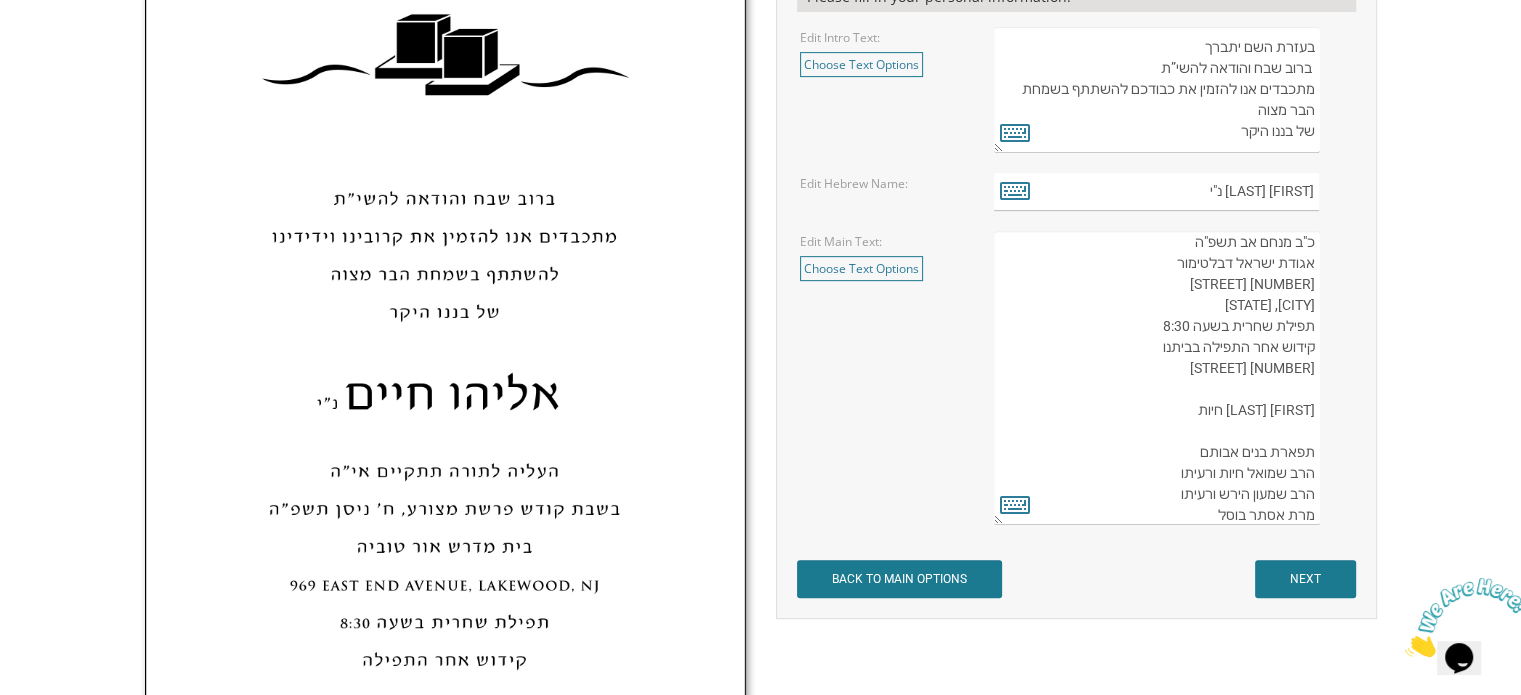 type on "העליה לתורה תתקיים אי”ה
בשבת קודש פרשת עקב
כ"ב מנחם אב תשפ"ה
אגודת ישראל דבלטימור
175 Sunset Road
Baltimore, MD
תפילת שחרית בשעה 8:30
קידוש אחר התפילה בביתנו
6111 Gist Ave
בנימין ולאה חיות
תפארת בנים אבותם
הרב שמואל חיות ורעיתו
הרב שמעון הירש ורעיתו
מרת אסתר בוסל" 